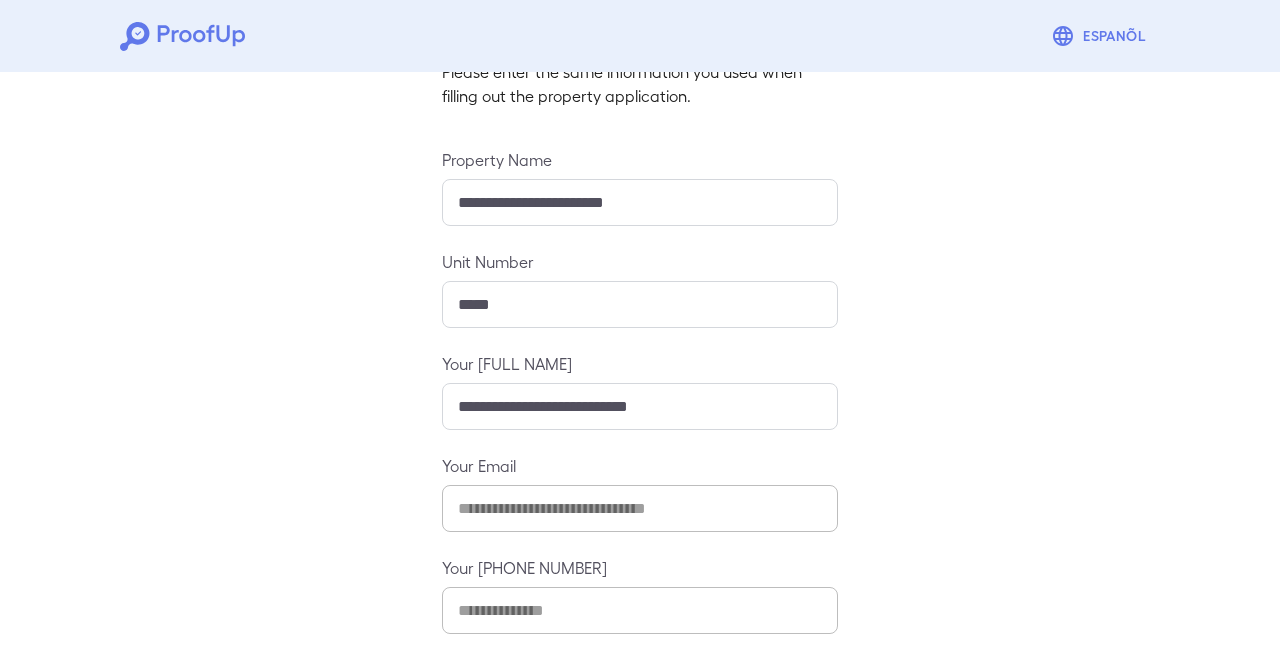 scroll, scrollTop: 261, scrollLeft: 0, axis: vertical 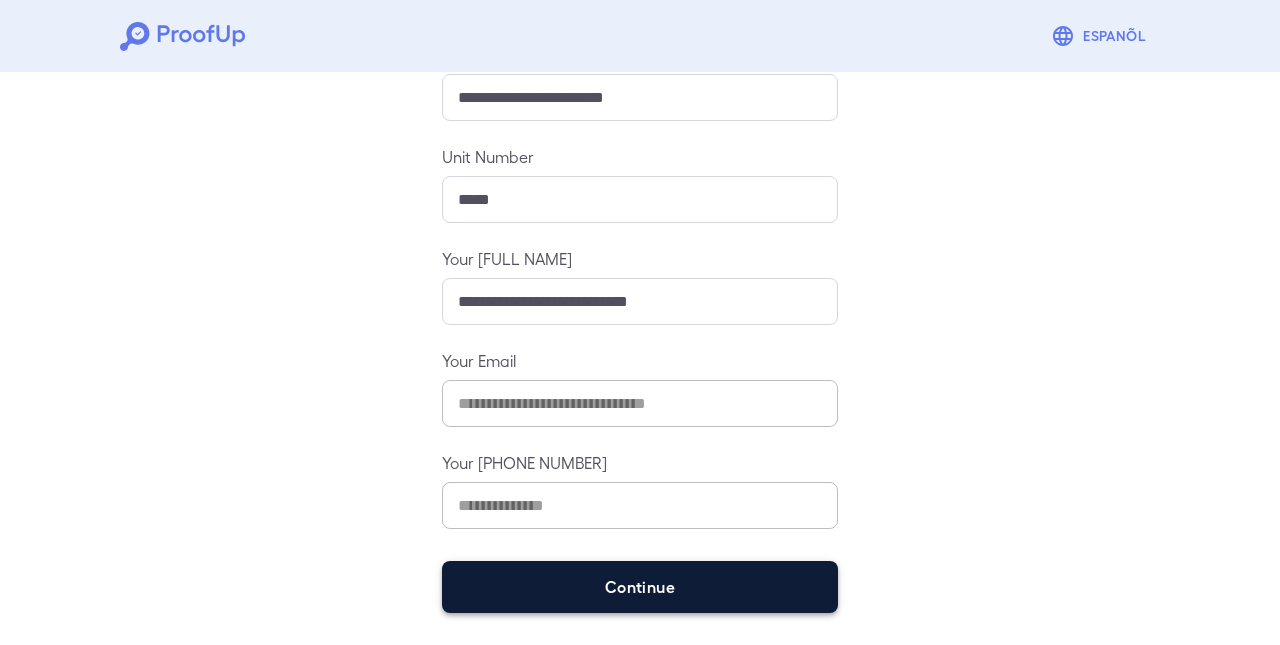 click on "Continue" at bounding box center [640, 587] 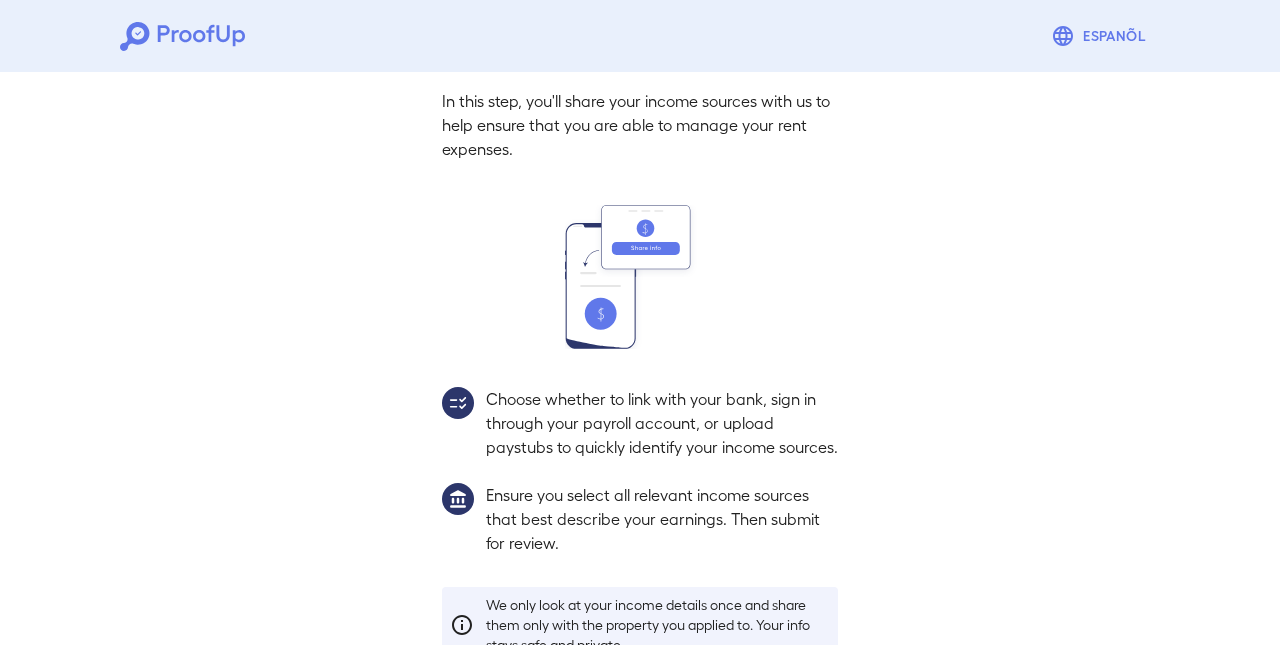 scroll, scrollTop: 232, scrollLeft: 0, axis: vertical 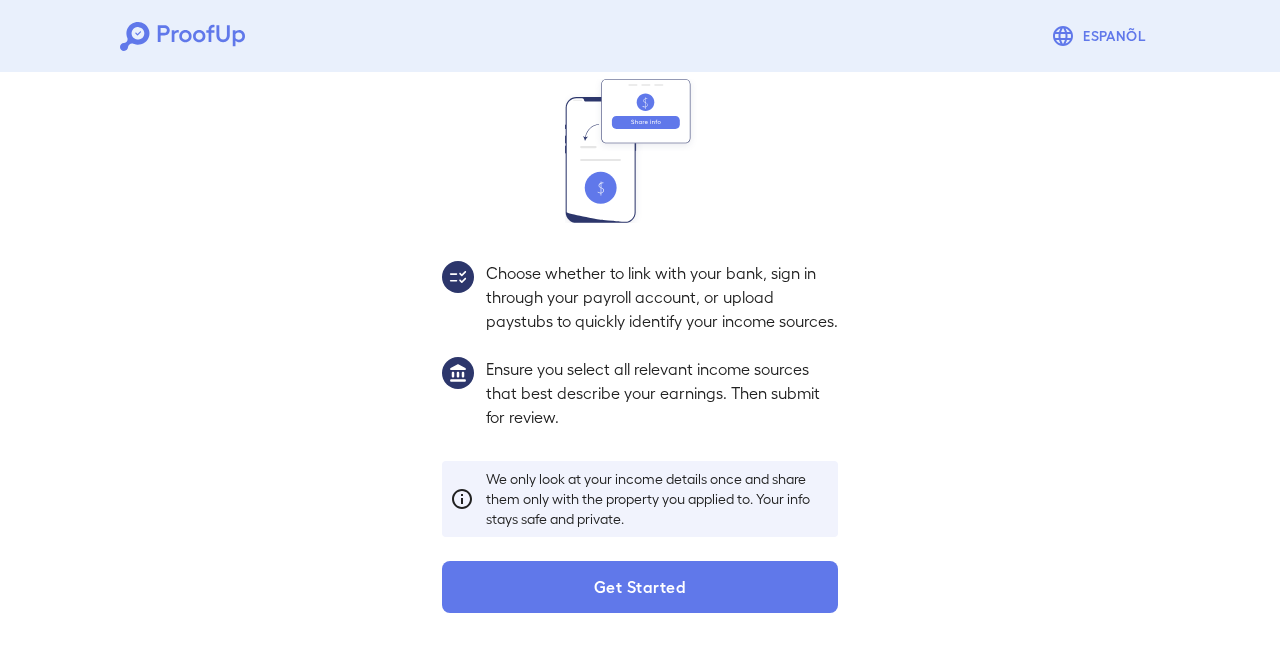click on "Choose whether to link with your bank, sign in through your payroll account, or upload paystubs to quickly identify your income sources." at bounding box center (662, 297) 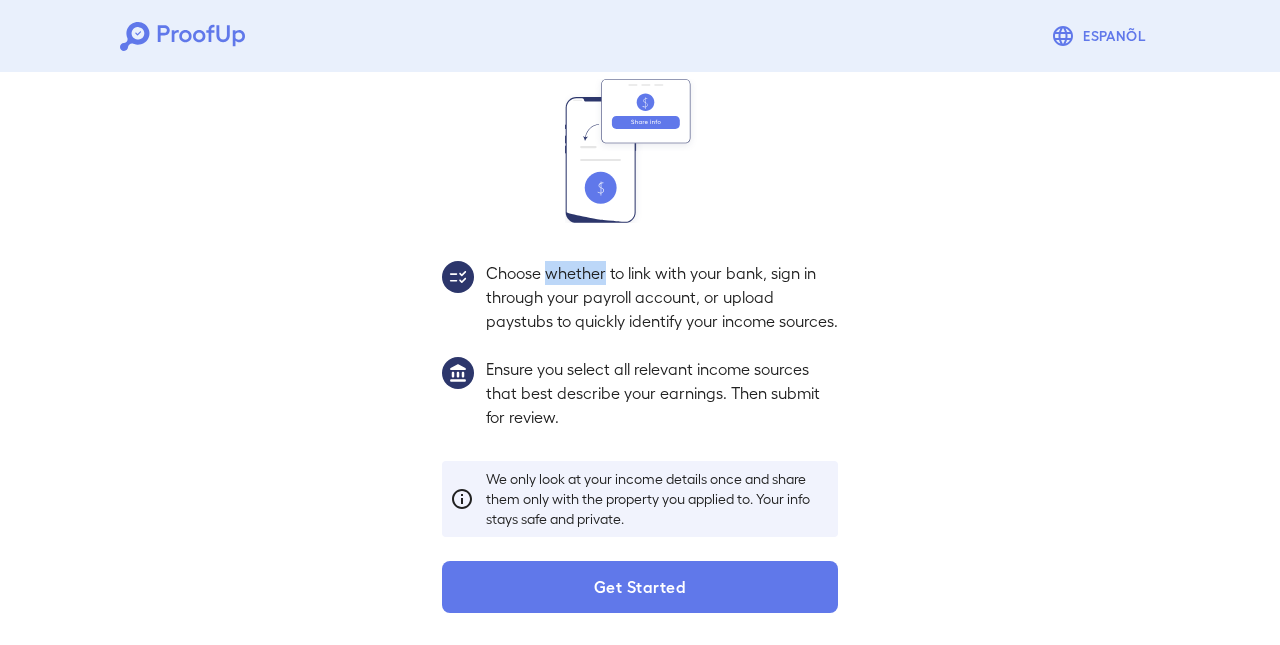 click on "Choose whether to link with your bank, sign in through your payroll account, or upload paystubs to quickly identify your income sources." at bounding box center [662, 297] 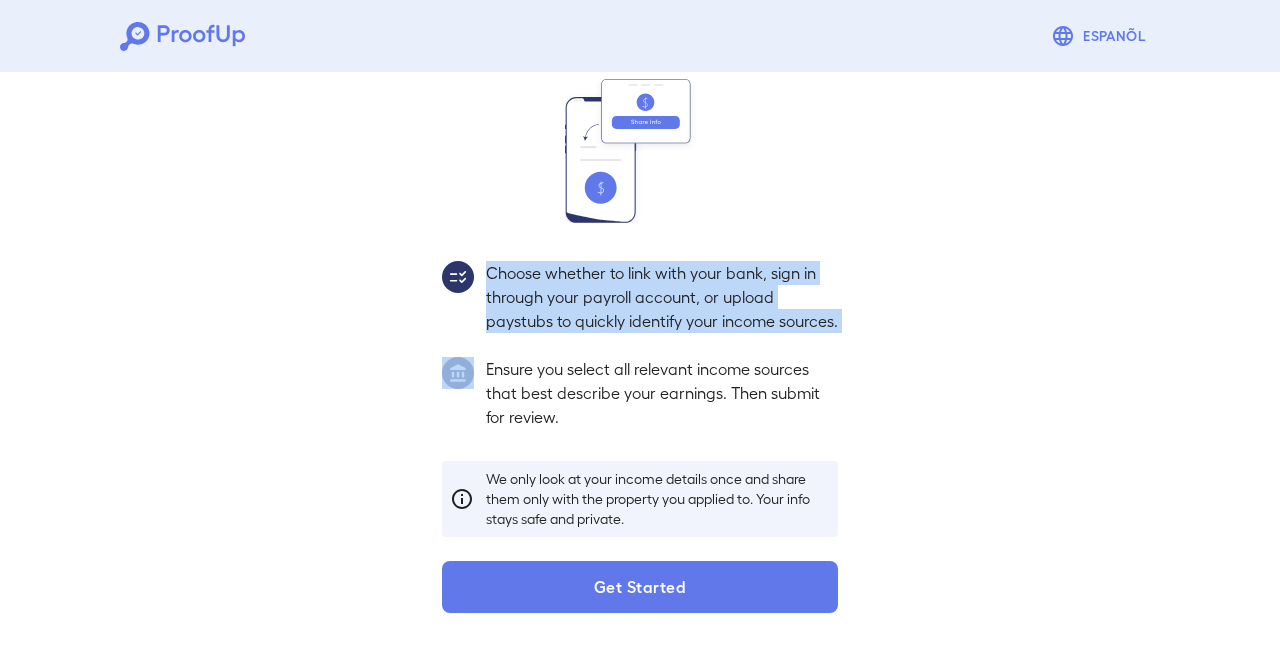 click on "Choose whether to link with your bank, sign in through your payroll account, or upload paystubs to quickly identify your income sources." at bounding box center (662, 297) 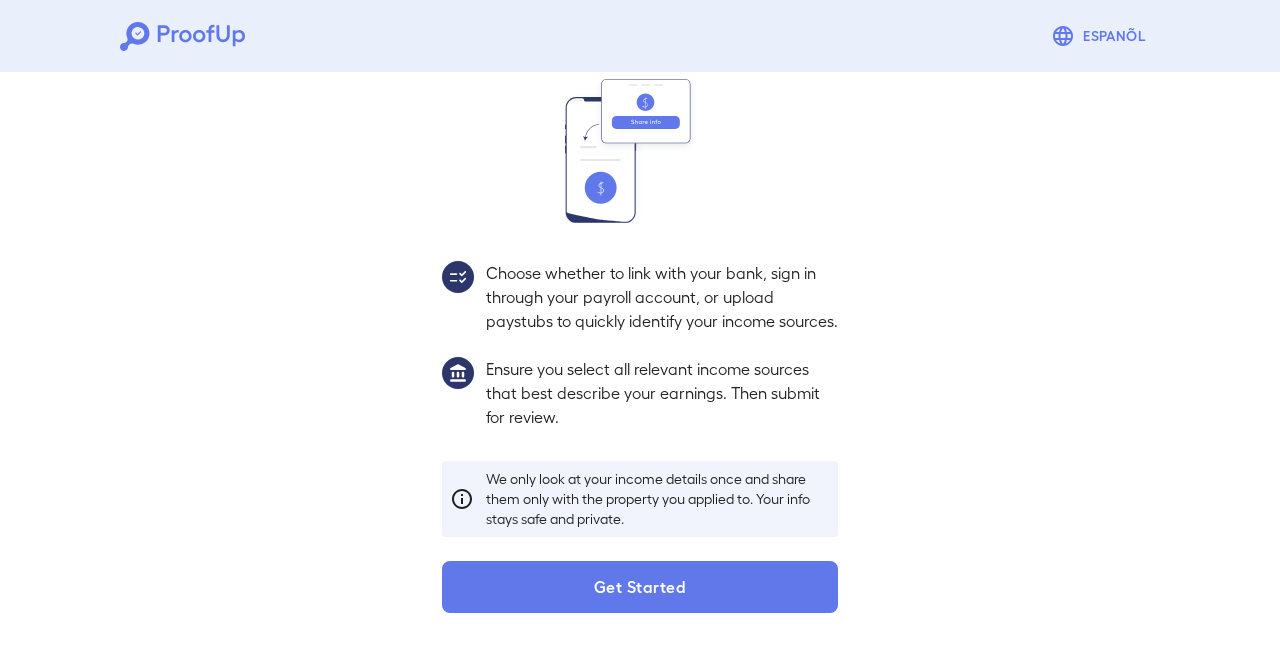 click on "Ensure you select all relevant income sources that best describe your earnings. Then submit for review." at bounding box center [662, 393] 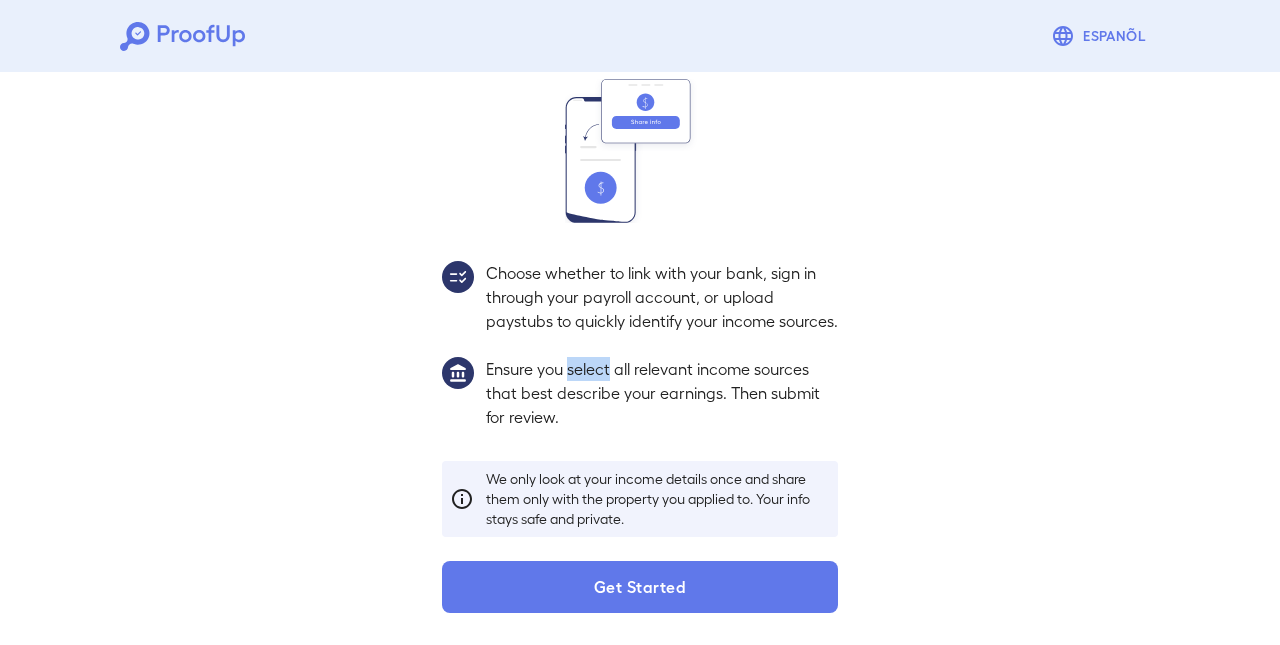 click on "Ensure you select all relevant income sources that best describe your earnings. Then submit for review." at bounding box center [662, 393] 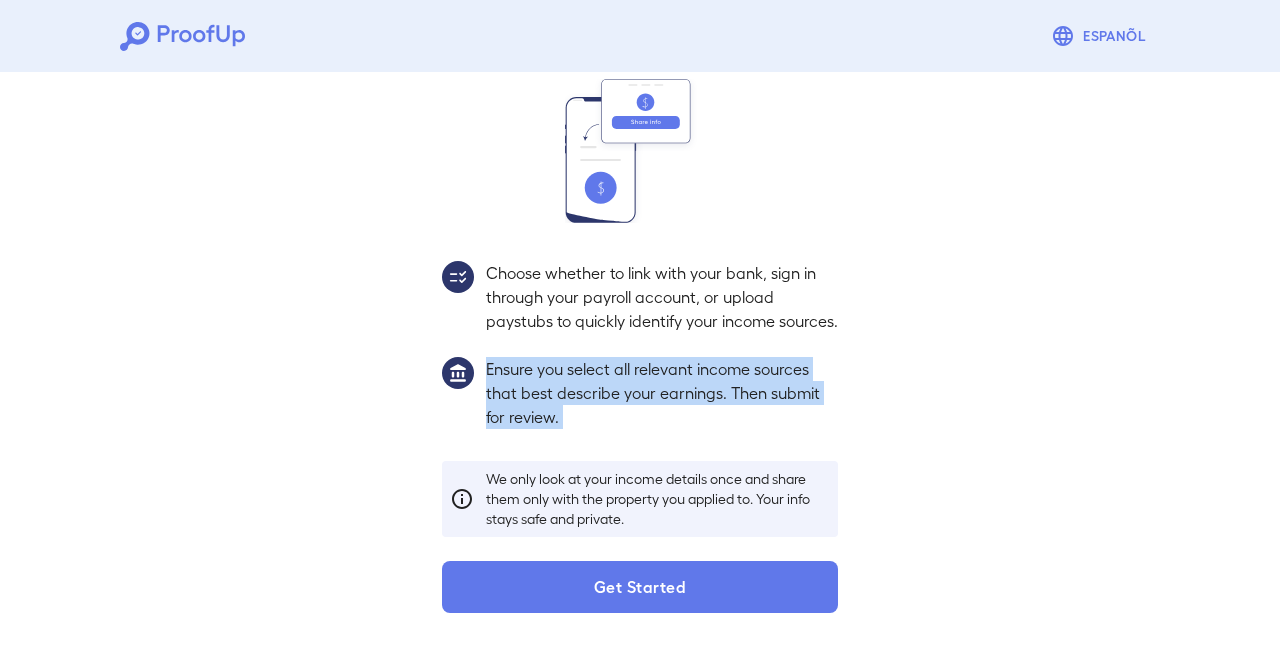 click on "Ensure you select all relevant income sources that best describe your earnings. Then submit for review." at bounding box center (662, 393) 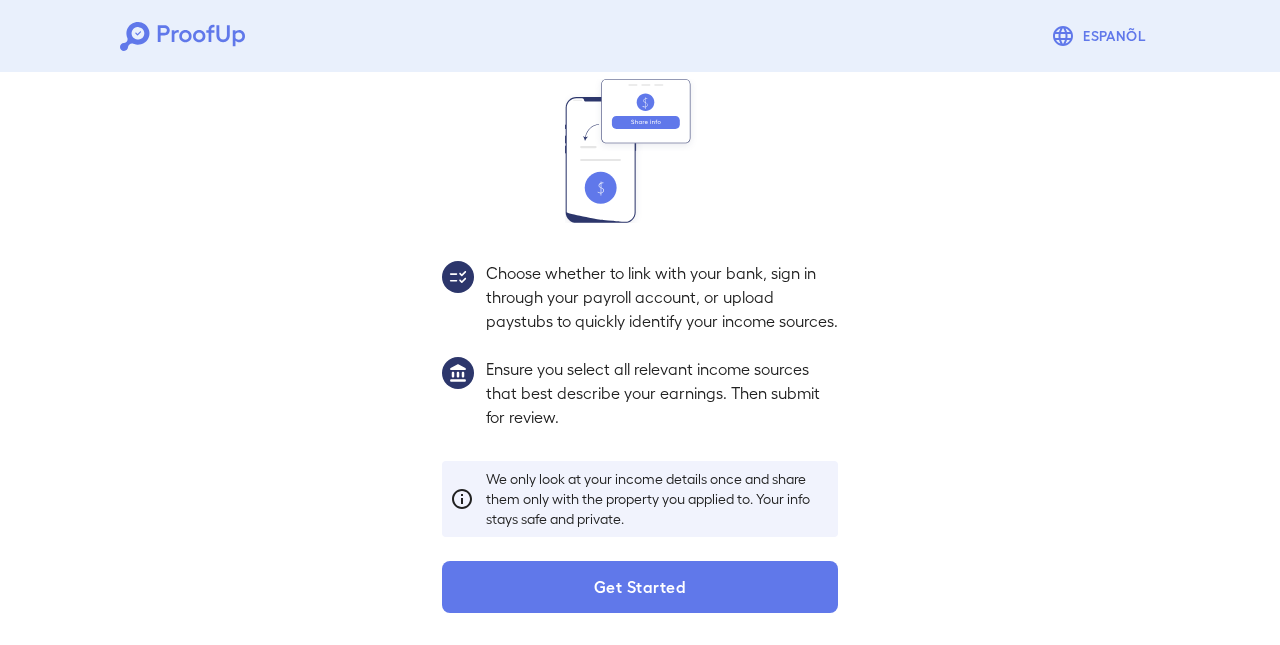 click on "Ensure you select all relevant income sources that best describe your earnings. Then submit for review." at bounding box center (662, 393) 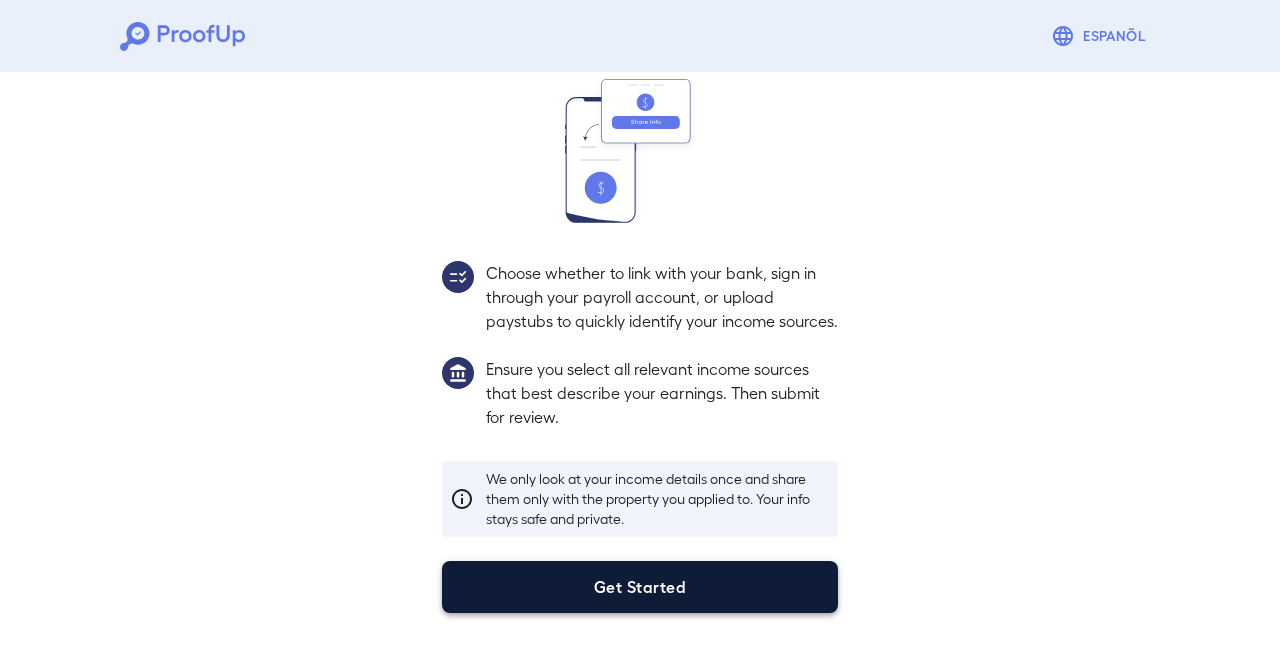 click on "Get Started" at bounding box center [640, 587] 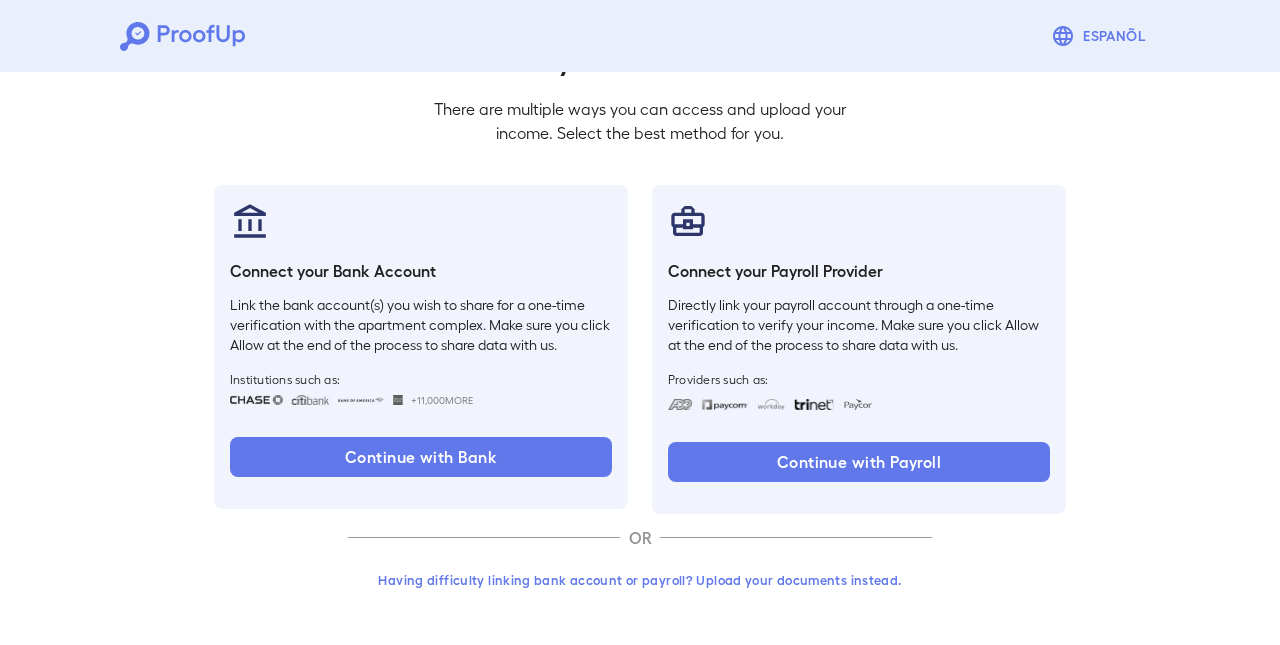 scroll, scrollTop: 119, scrollLeft: 0, axis: vertical 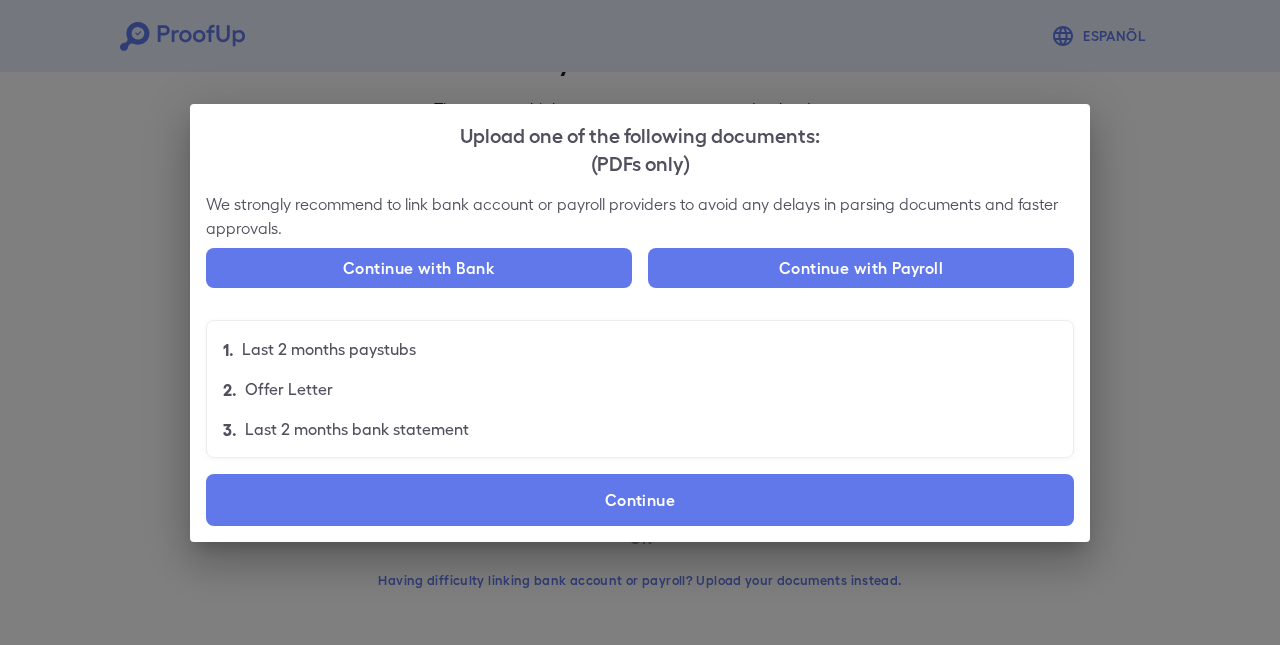 click on "Offer Letter" at bounding box center (329, 349) 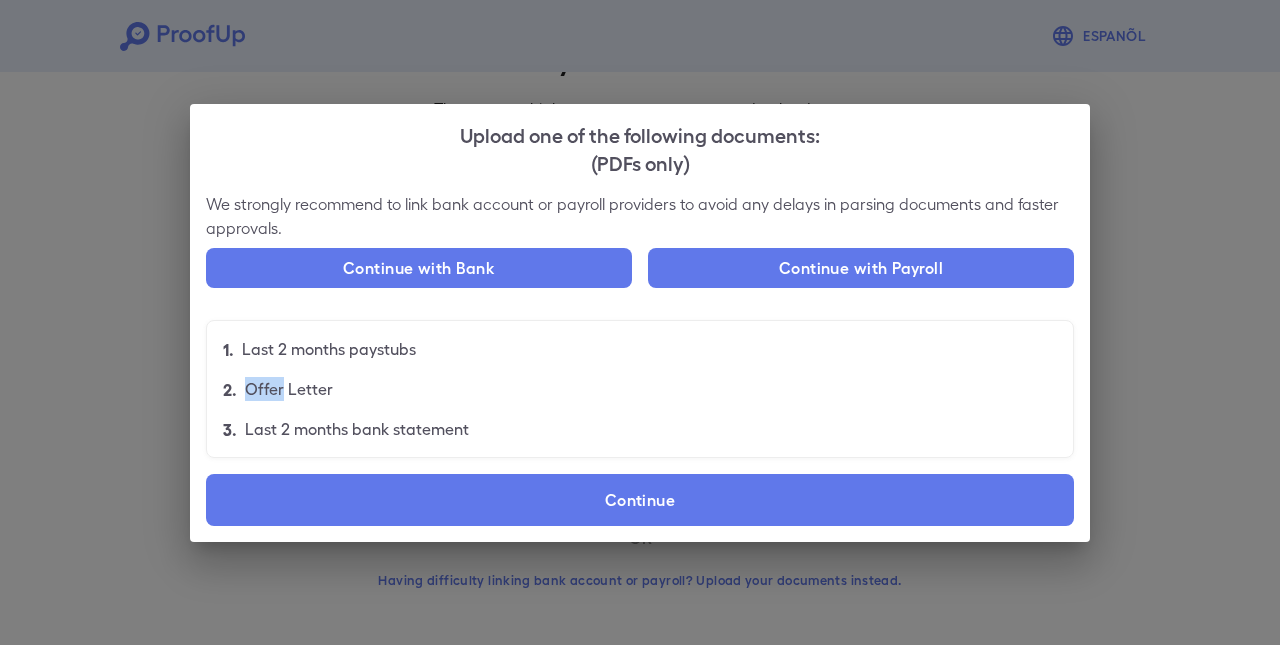 click on "Offer Letter" at bounding box center [329, 349] 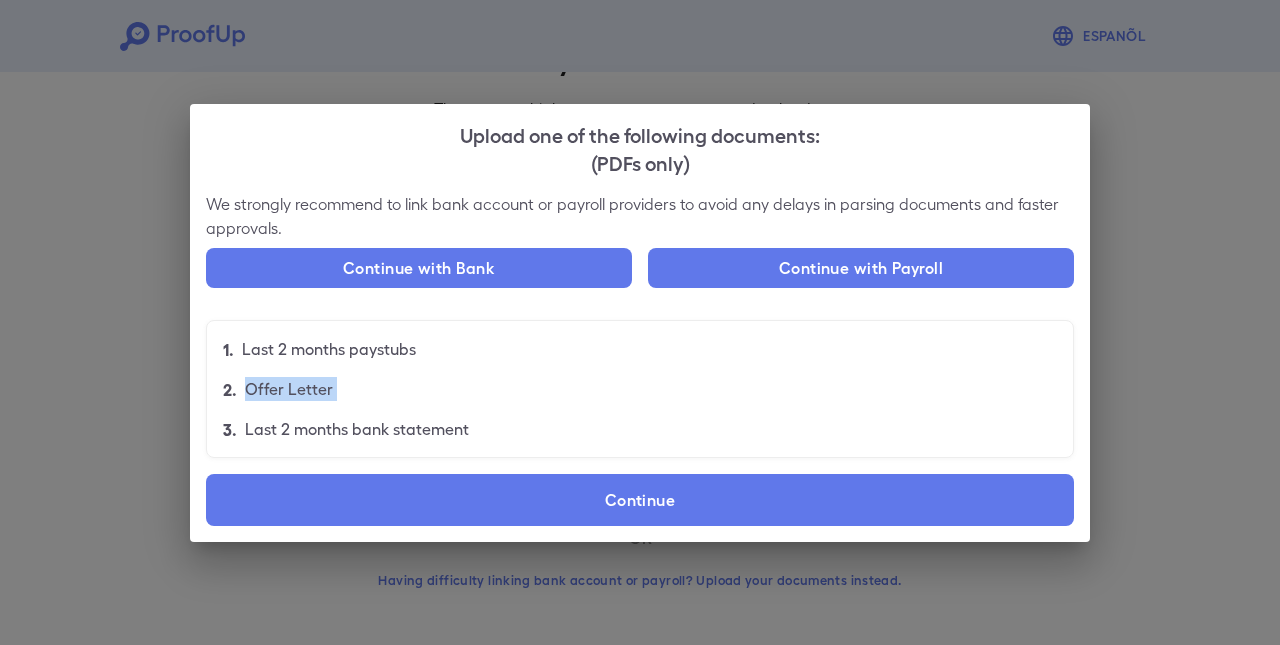 click on "Offer Letter" at bounding box center (329, 349) 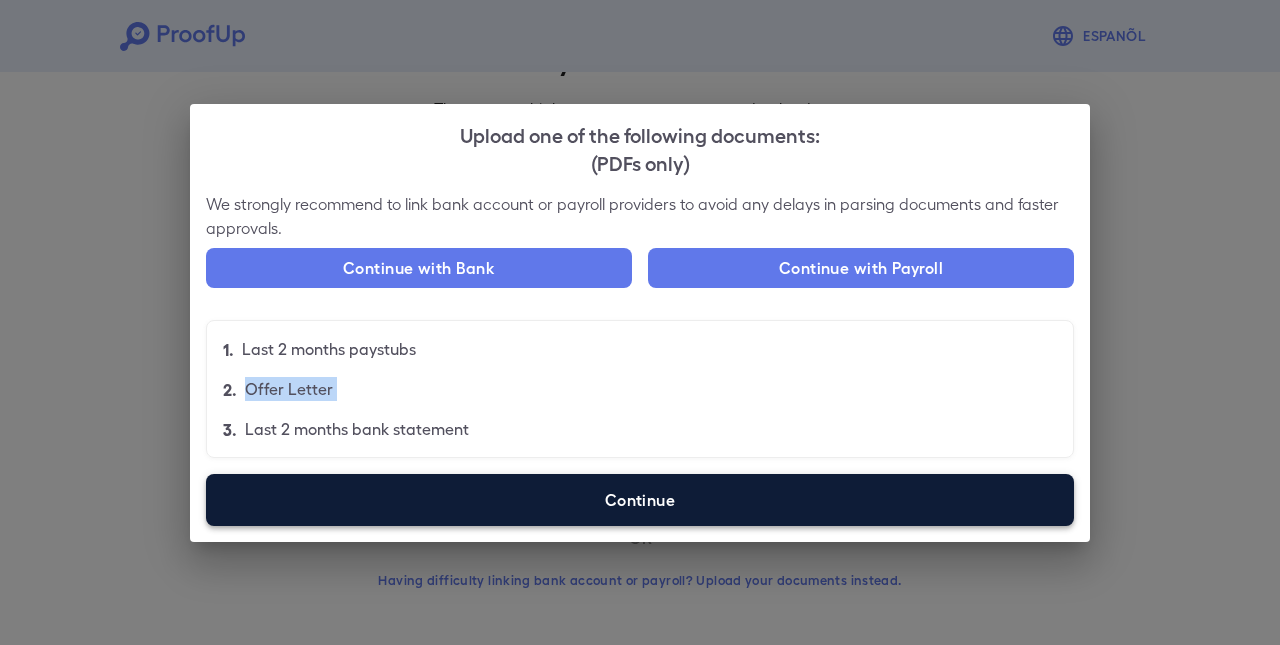 click on "Continue" at bounding box center (640, 500) 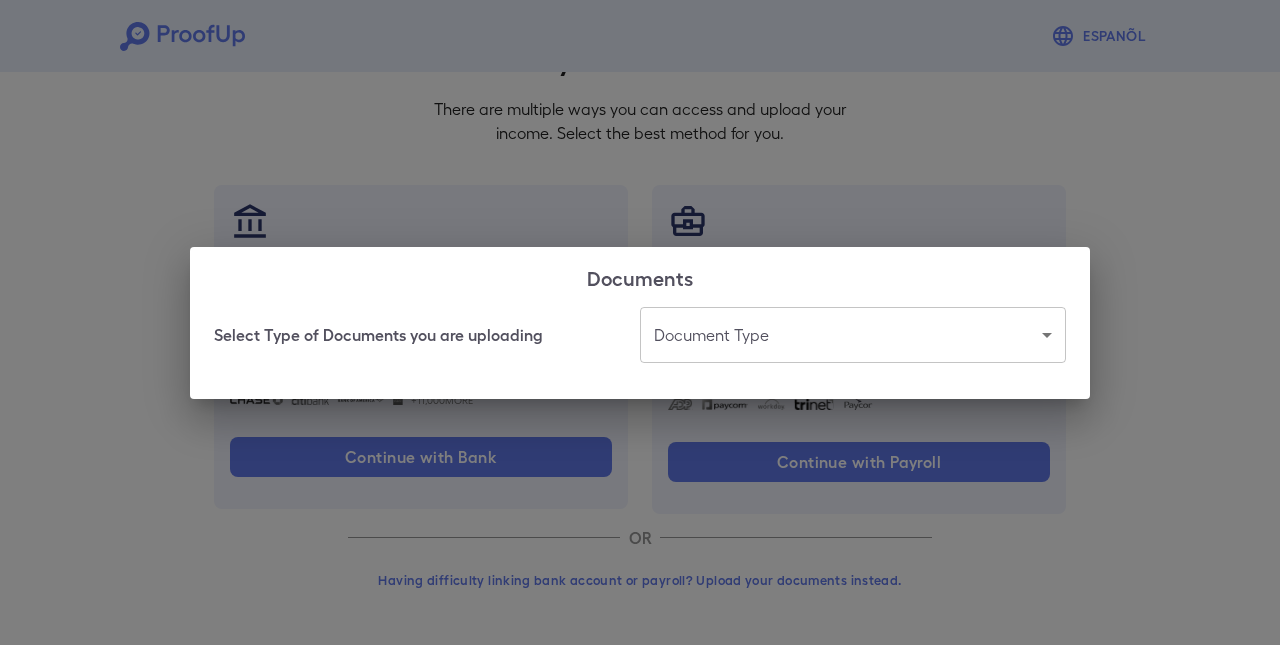 click on "**********" at bounding box center [640, 263] 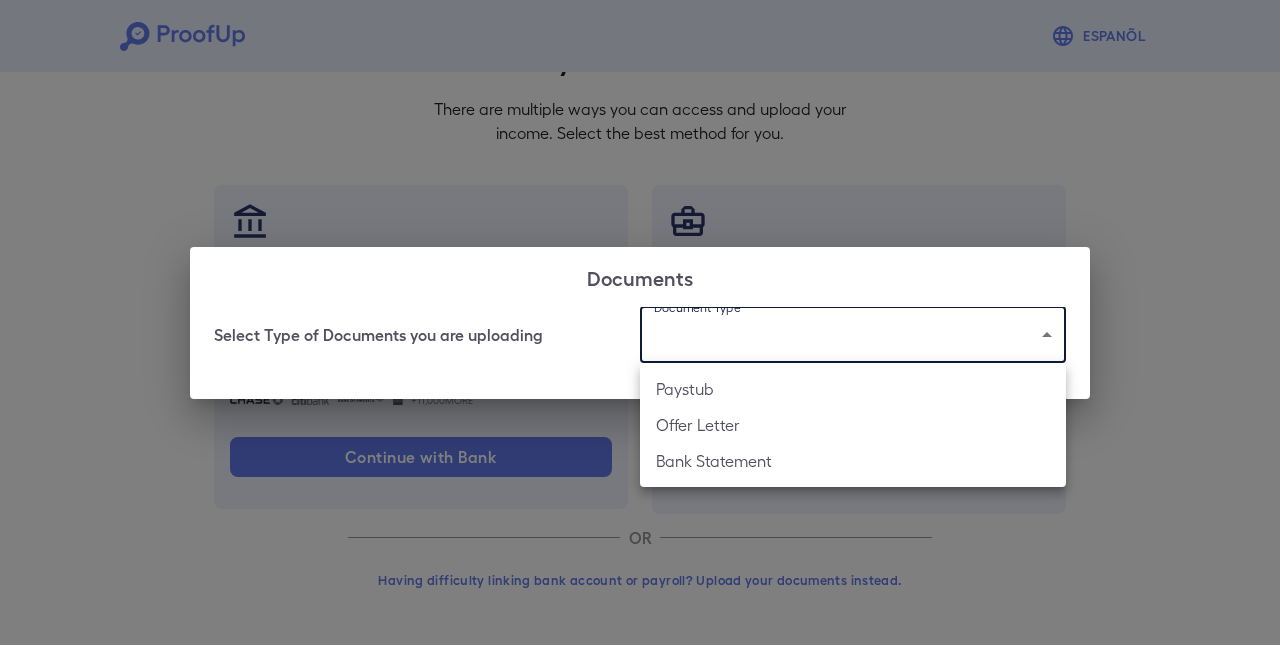 click on "Offer Letter" at bounding box center [853, 425] 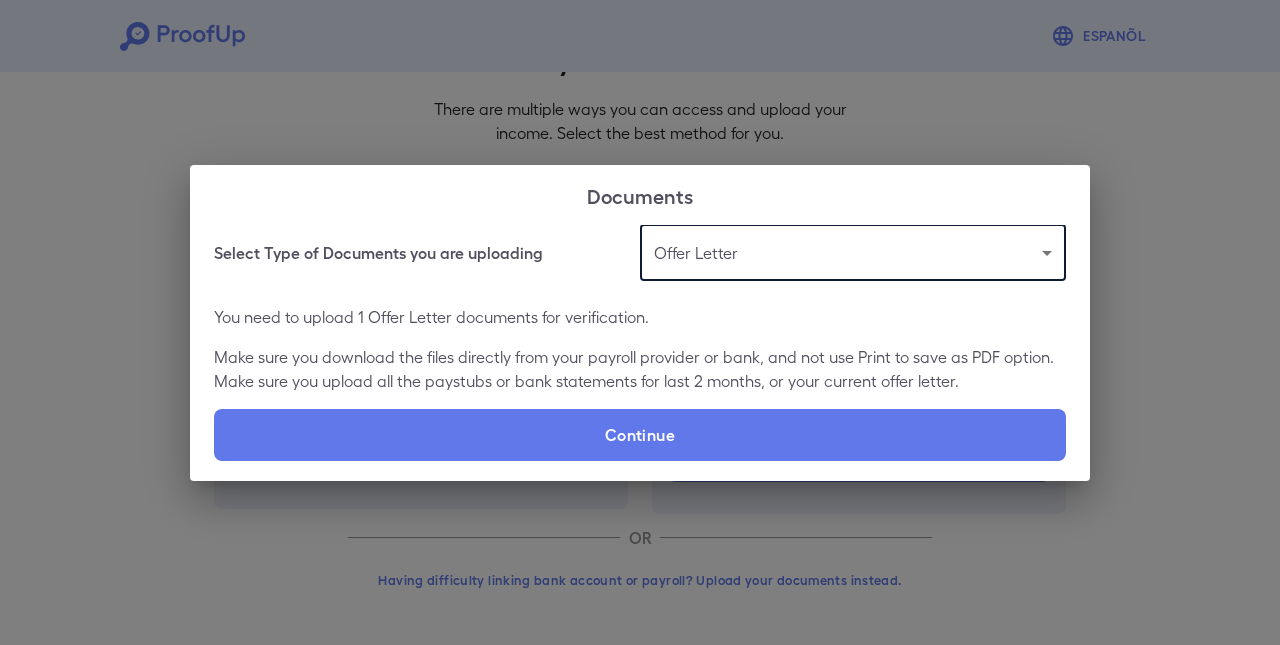 click on "You need to upload 1 Offer Letter documents for verification." at bounding box center [640, 317] 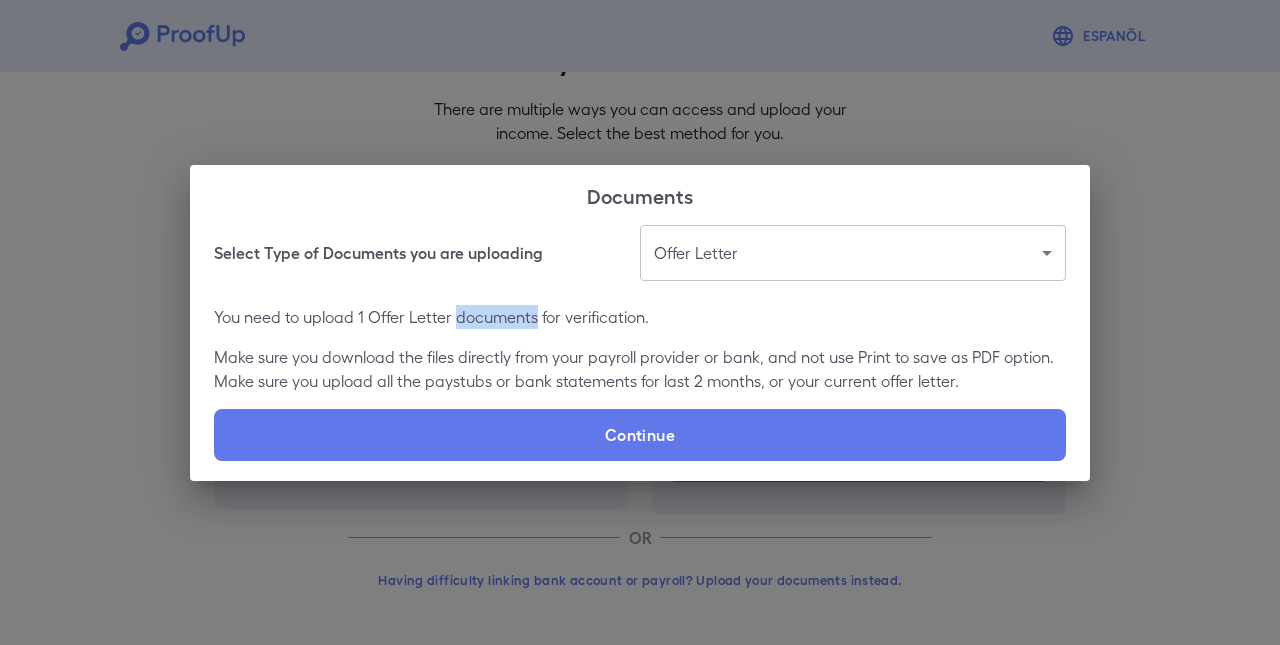 click on "You need to upload 1 Offer Letter documents for verification." at bounding box center [640, 317] 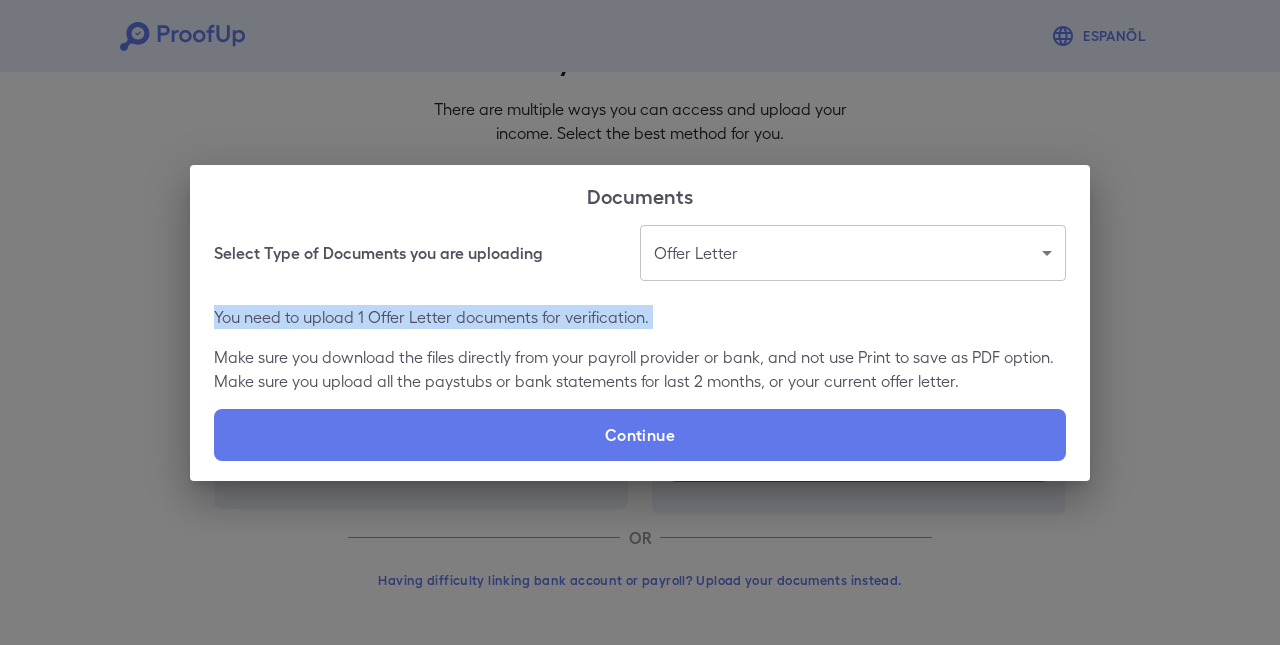 click on "You need to upload 1 Offer Letter documents for verification." at bounding box center (640, 317) 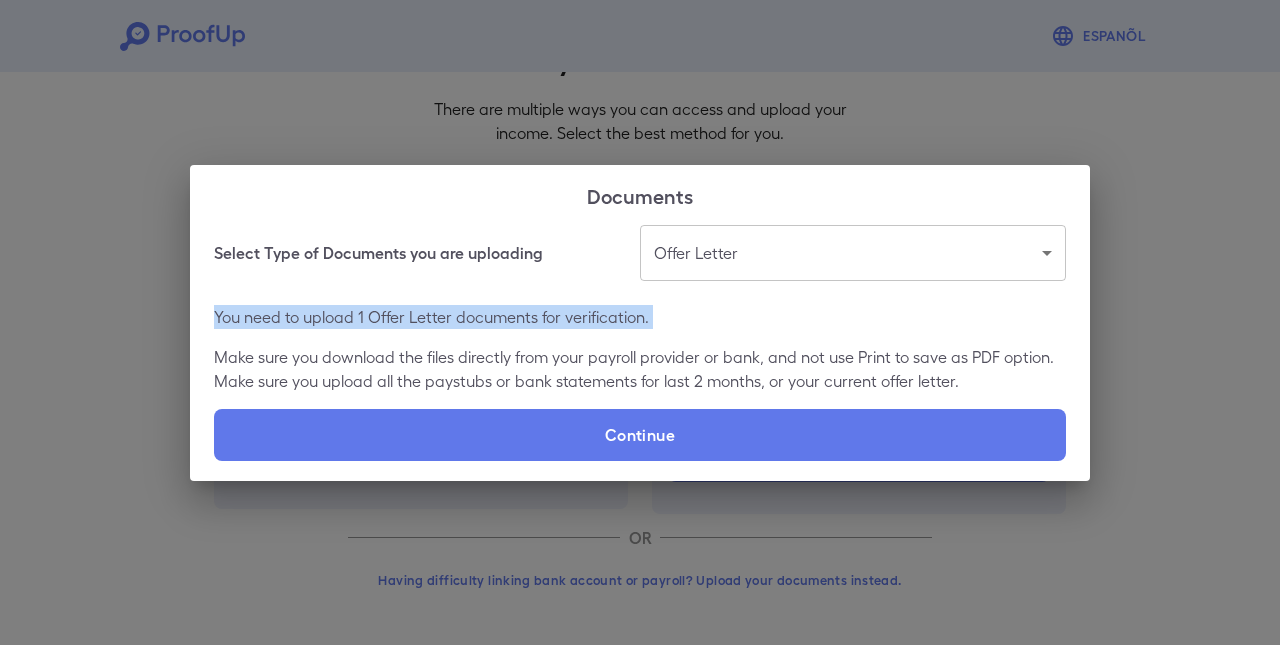 click on "You need to upload 1 Offer Letter documents for verification." at bounding box center [640, 317] 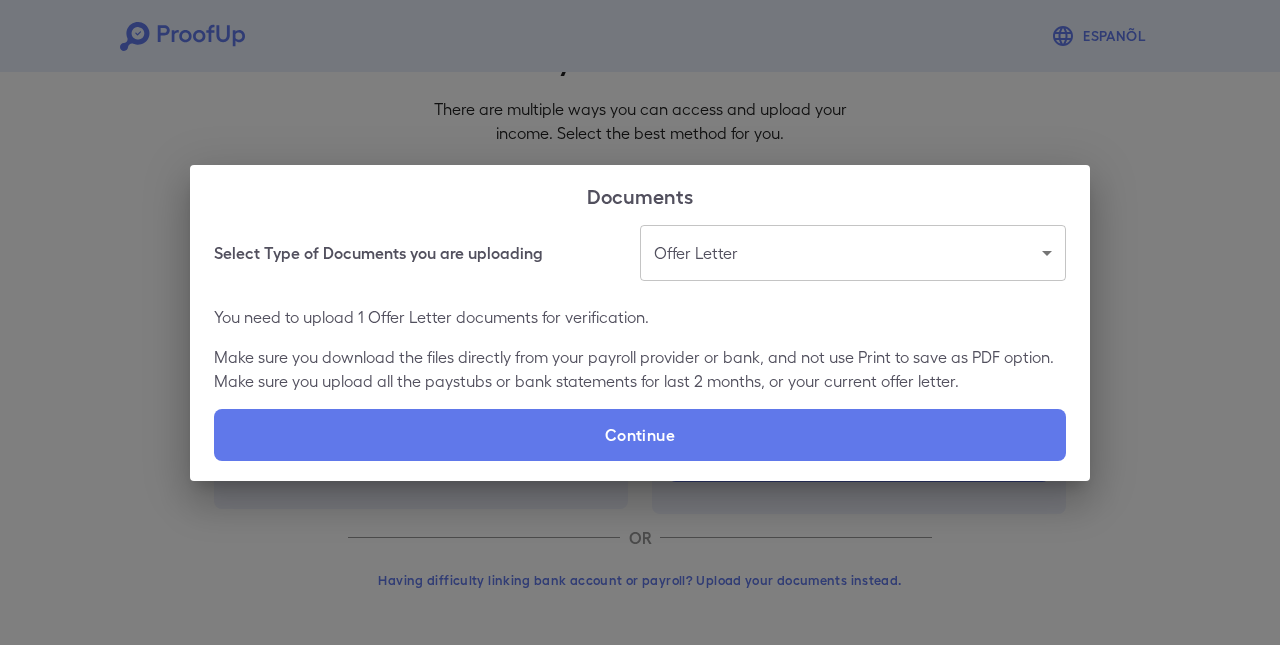 click on "Make sure you download the files directly from your payroll provider or bank, and not use Print to save as PDF option. Make sure you upload all the paystubs or bank statements for last 2 months, or your current offer letter." at bounding box center [640, 369] 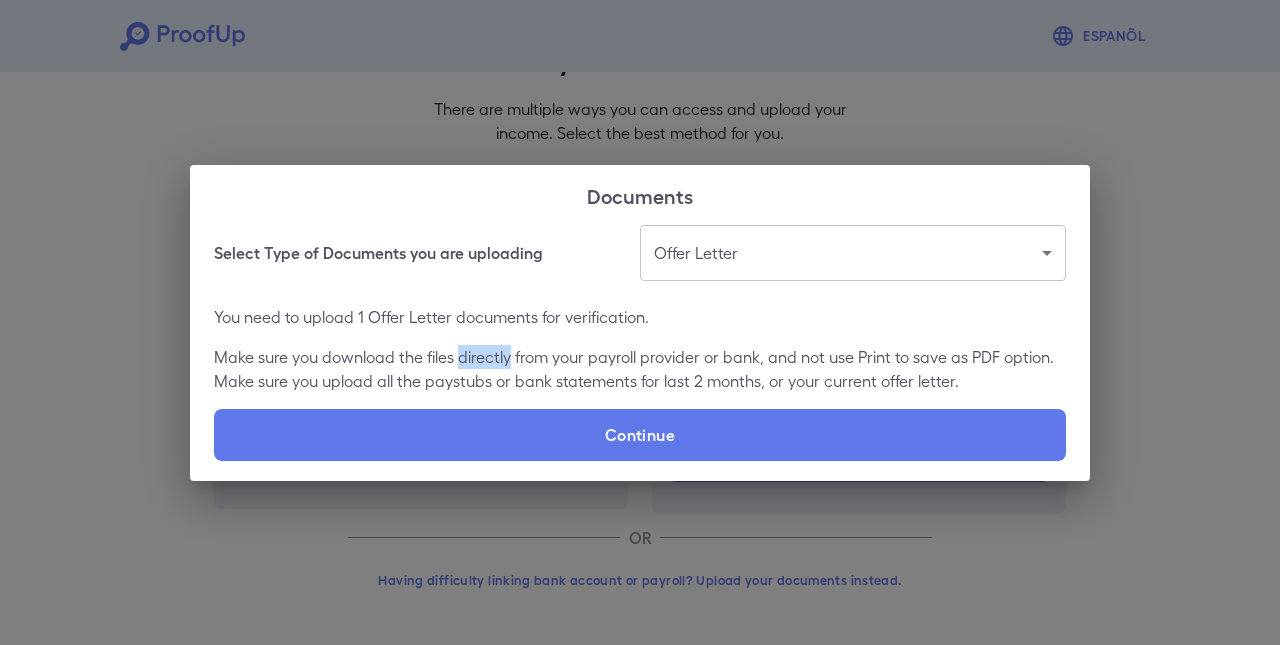 click on "Make sure you download the files directly from your payroll provider or bank, and not use Print to save as PDF option. Make sure you upload all the paystubs or bank statements for last 2 months, or your current offer letter." at bounding box center [640, 369] 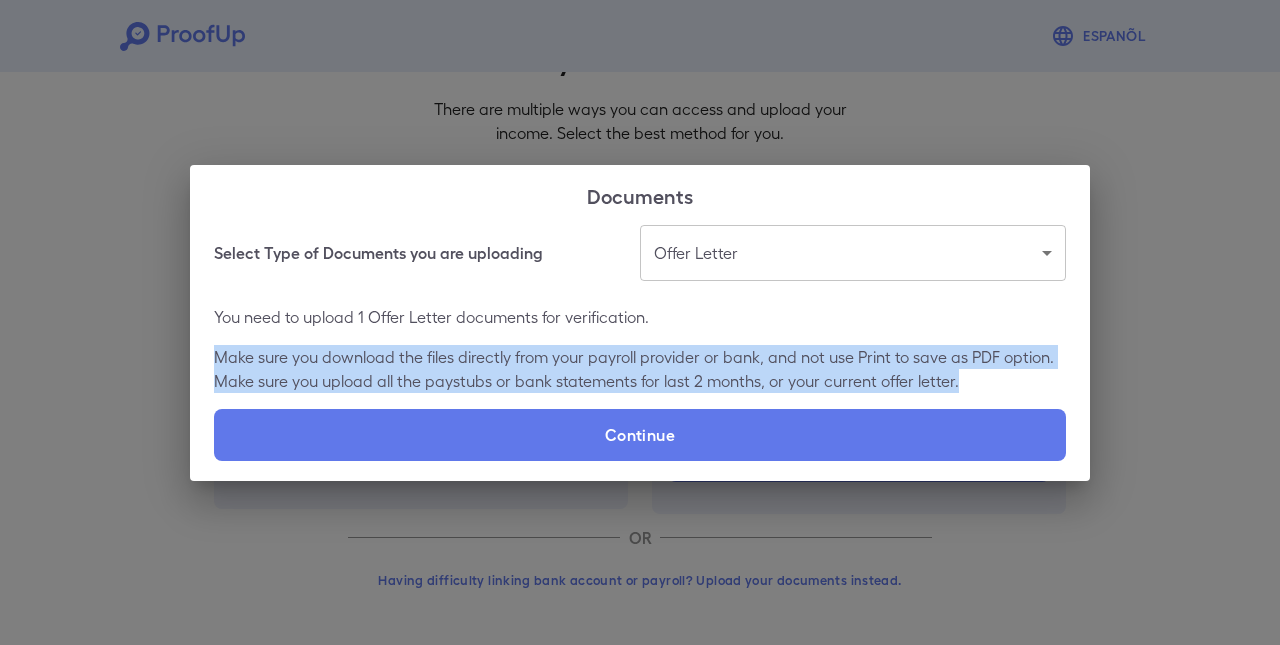 click on "Make sure you download the files directly from your payroll provider or bank, and not use Print to save as PDF option. Make sure you upload all the paystubs or bank statements for last 2 months, or your current offer letter." at bounding box center (640, 369) 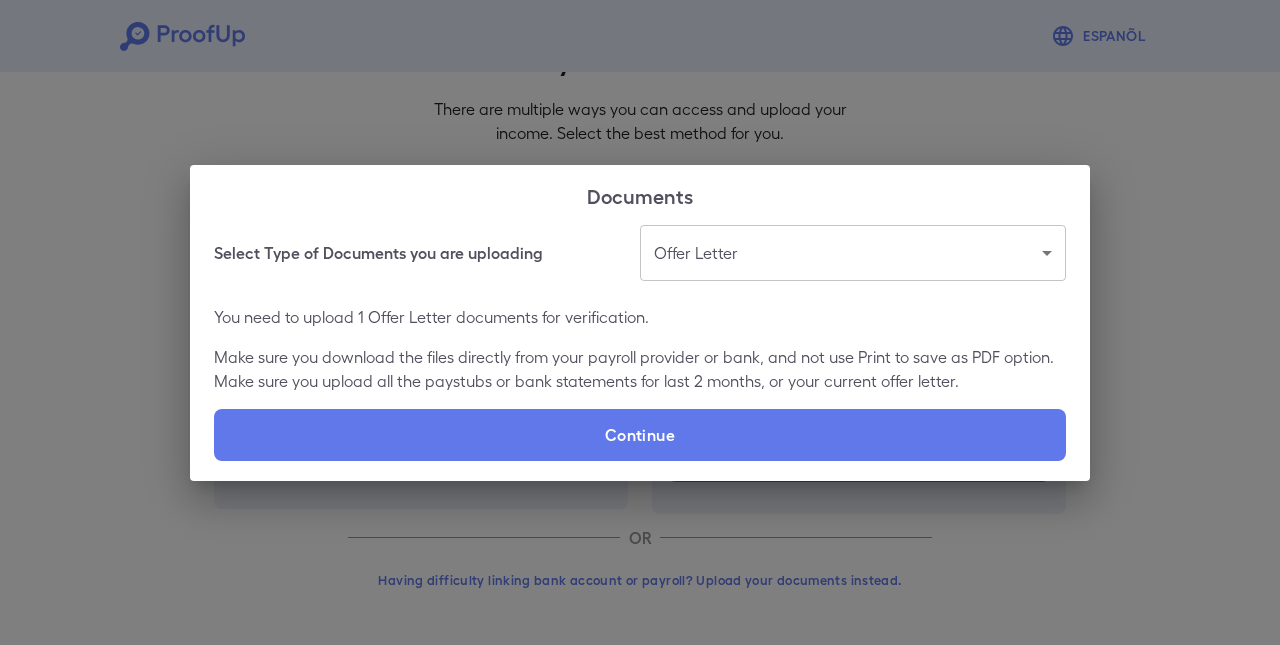 click on "Make sure you download the files directly from your payroll provider or bank, and not use Print to save as PDF option. Make sure you upload all the paystubs or bank statements for last 2 months, or your current offer letter." at bounding box center [640, 369] 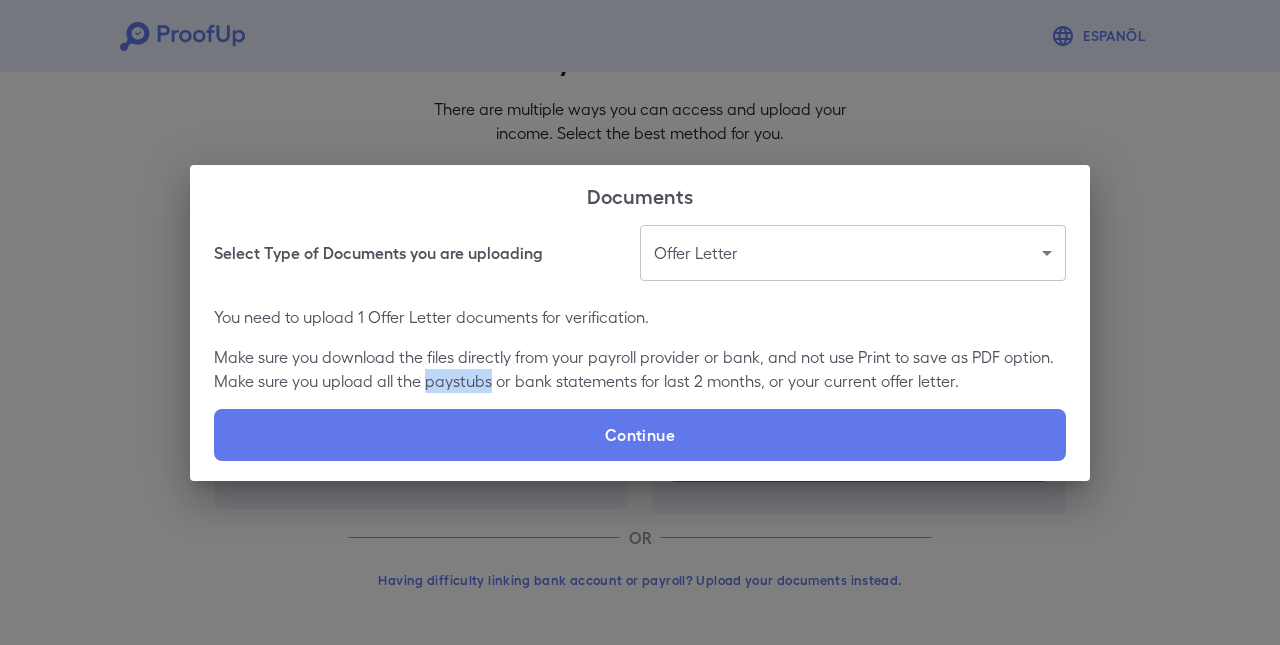 click on "Make sure you download the files directly from your payroll provider or bank, and not use Print to save as PDF option. Make sure you upload all the paystubs or bank statements for last 2 months, or your current offer letter." at bounding box center (640, 369) 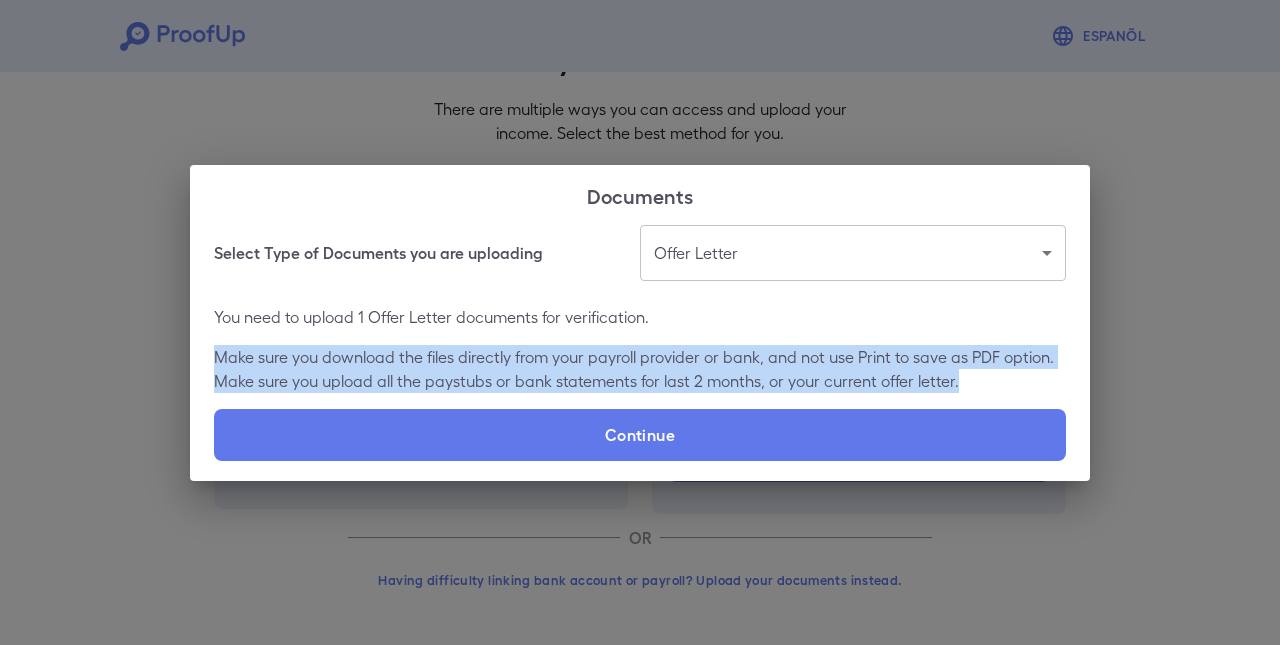 click on "Make sure you download the files directly from your payroll provider or bank, and not use Print to save as PDF option. Make sure you upload all the paystubs or bank statements for last 2 months, or your current offer letter." at bounding box center [640, 369] 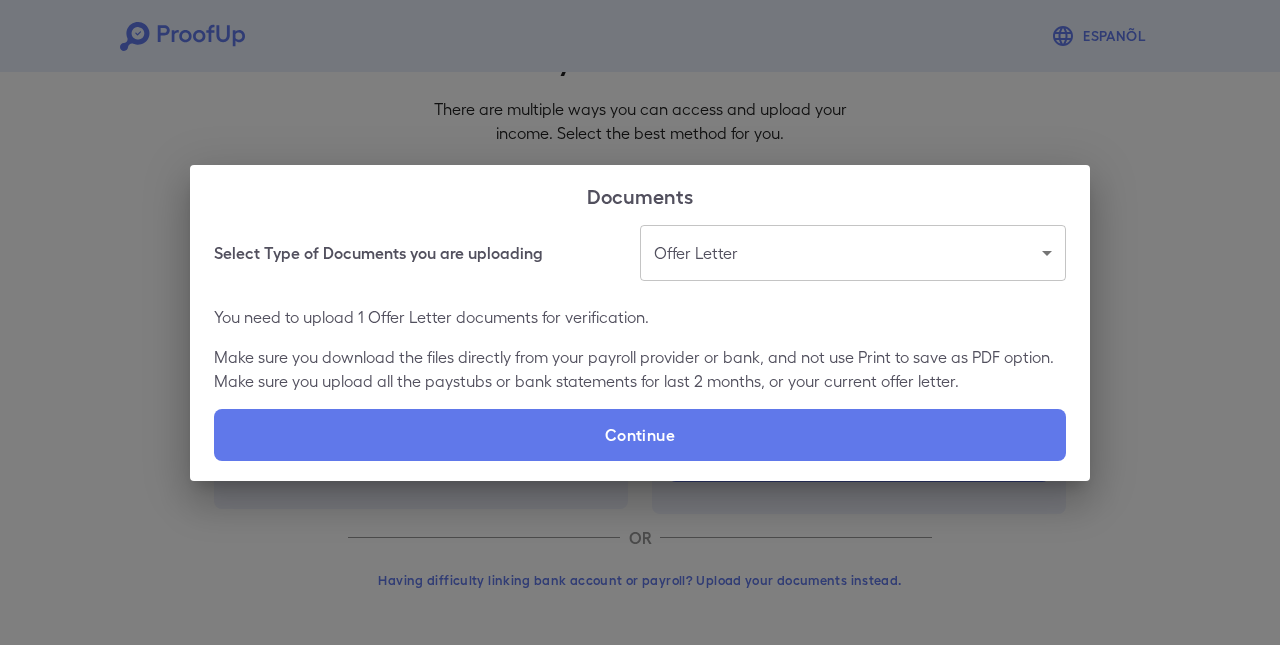 click on "Make sure you download the files directly from your payroll provider or bank, and not use Print to save as PDF option. Make sure you upload all the paystubs or bank statements for last 2 months, or your current offer letter." at bounding box center [640, 369] 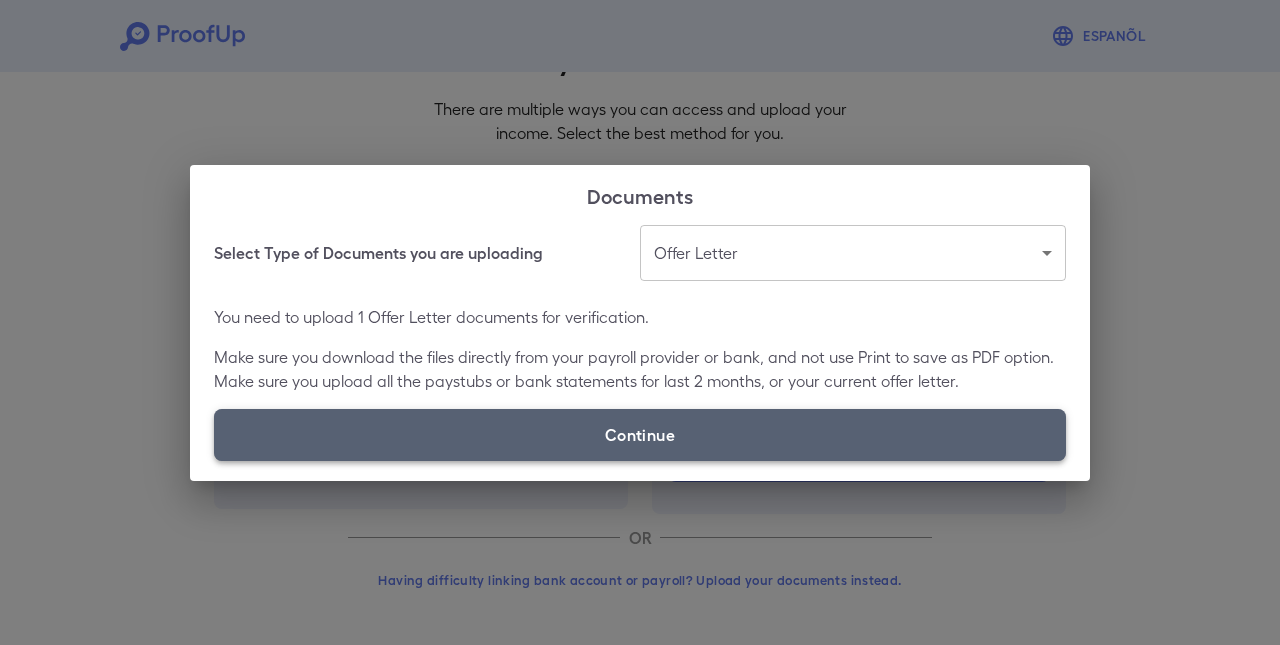 click on "Continue" at bounding box center (640, 435) 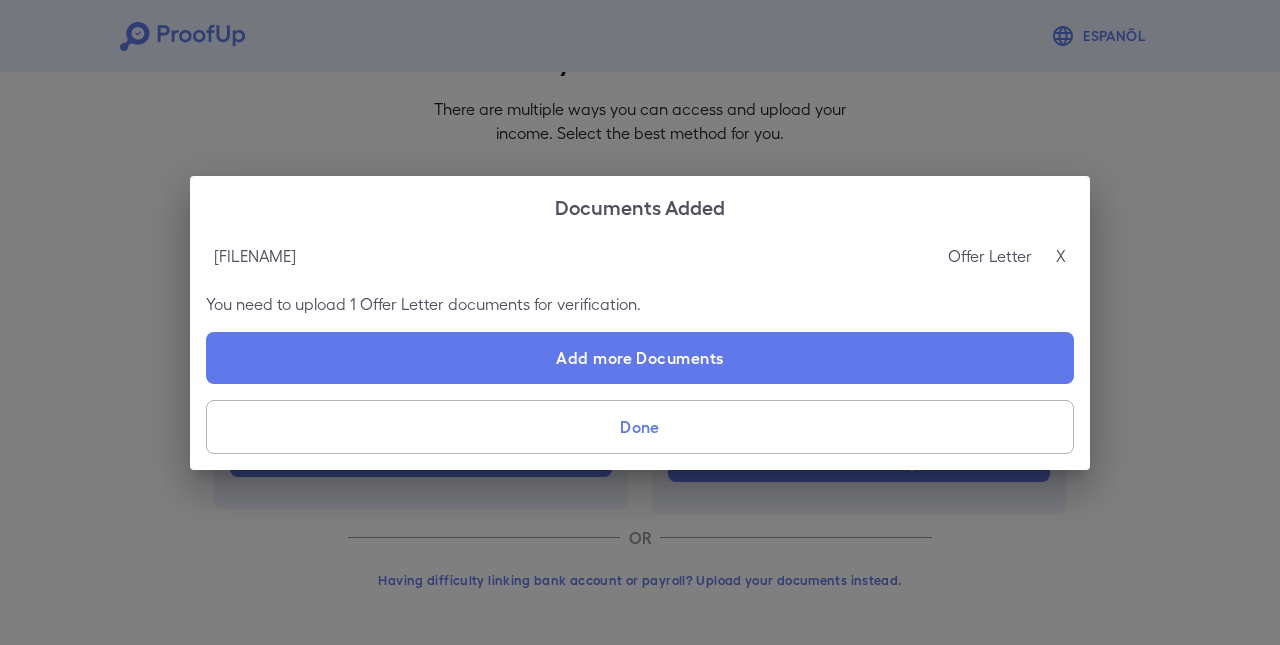 click on "You need to upload 1 Offer Letter documents for verification." at bounding box center [640, 304] 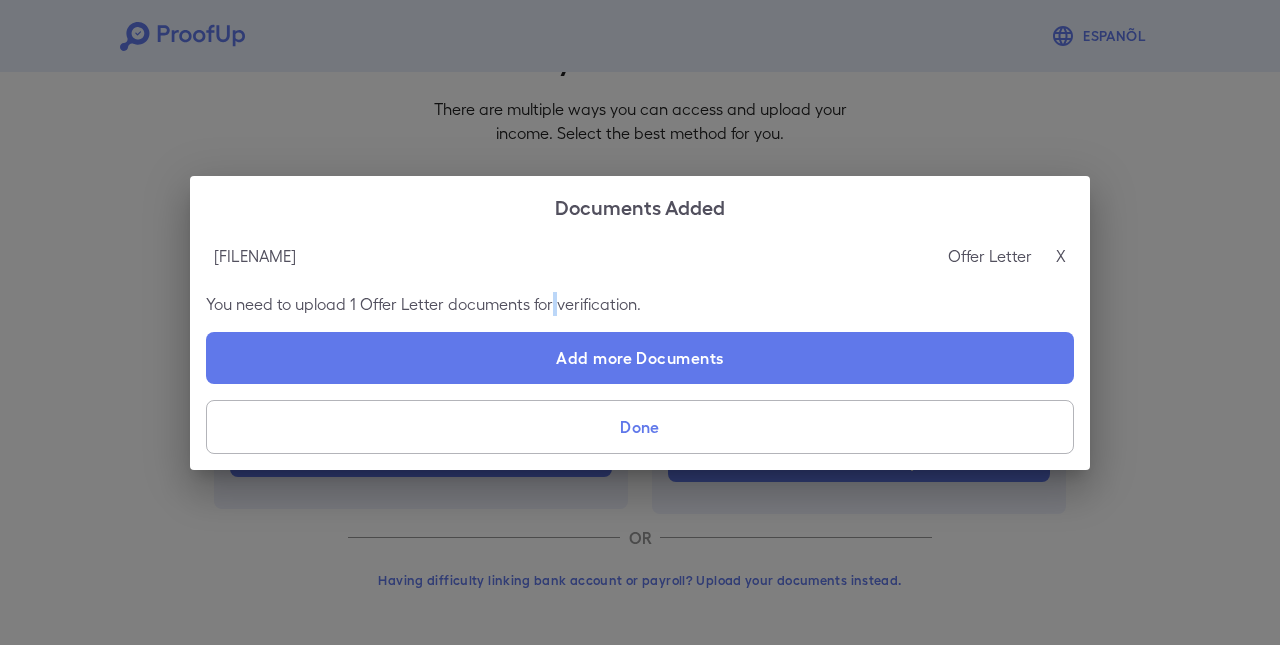 click on "You need to upload 1 Offer Letter documents for verification." at bounding box center [640, 304] 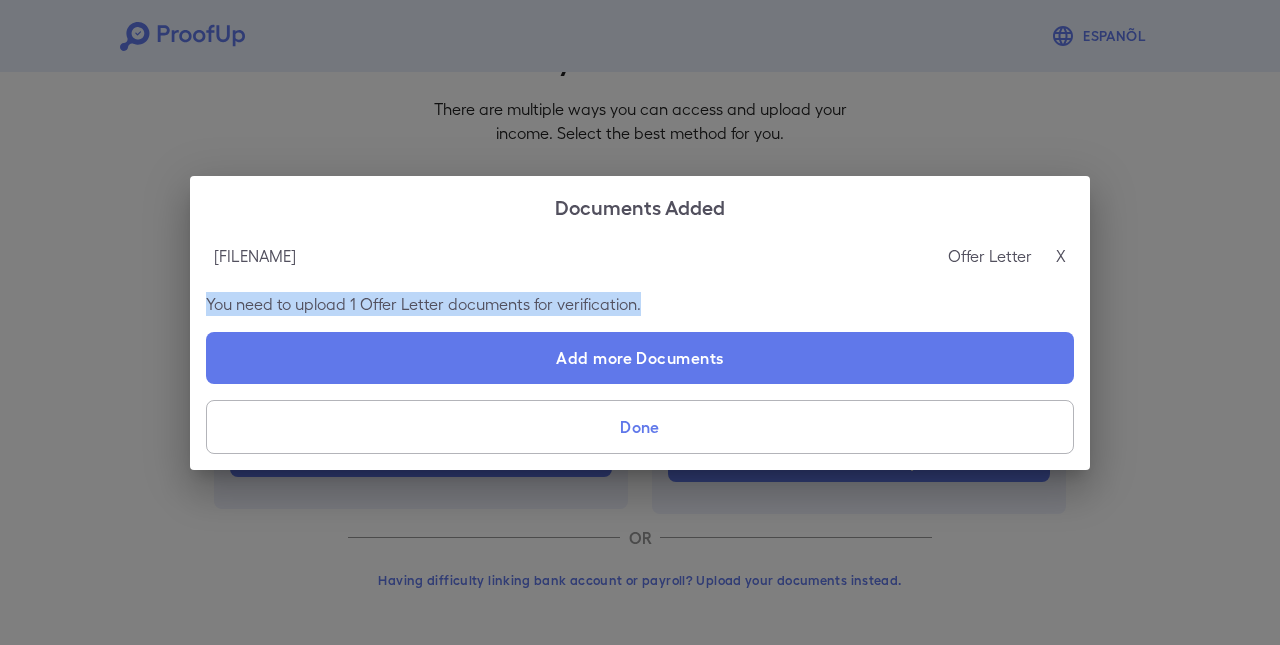 click on "You need to upload 1 Offer Letter documents for verification." at bounding box center [640, 304] 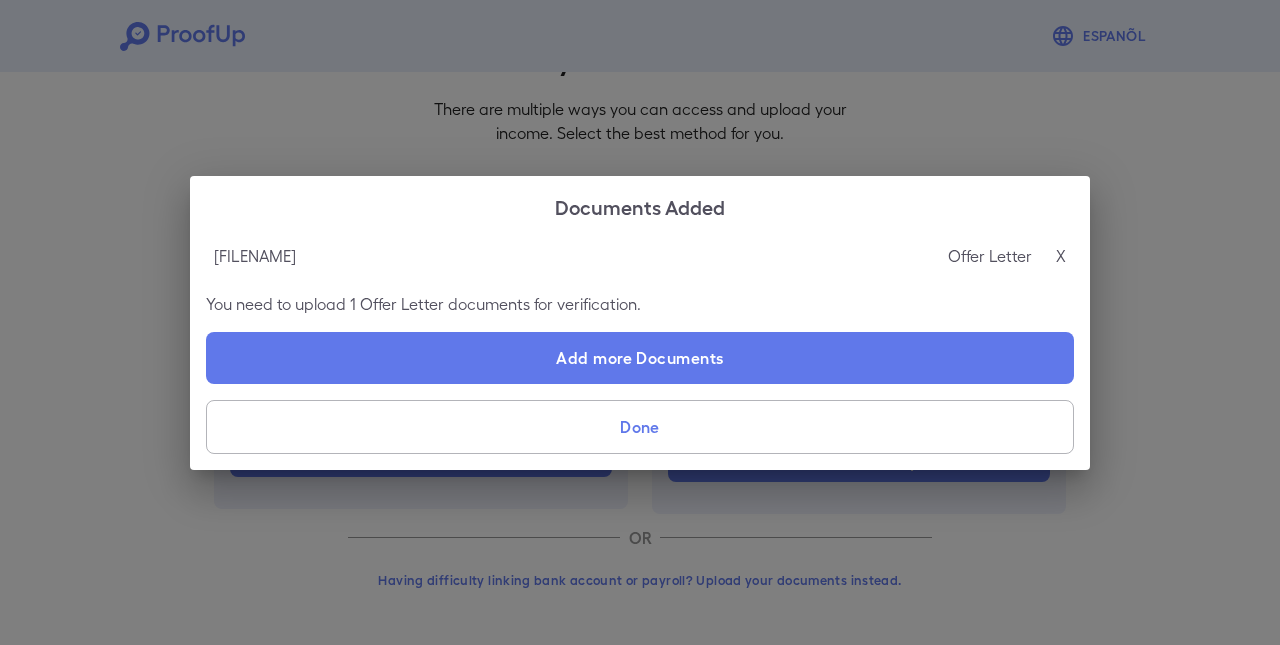 click on "[FILENAME]" at bounding box center (255, 256) 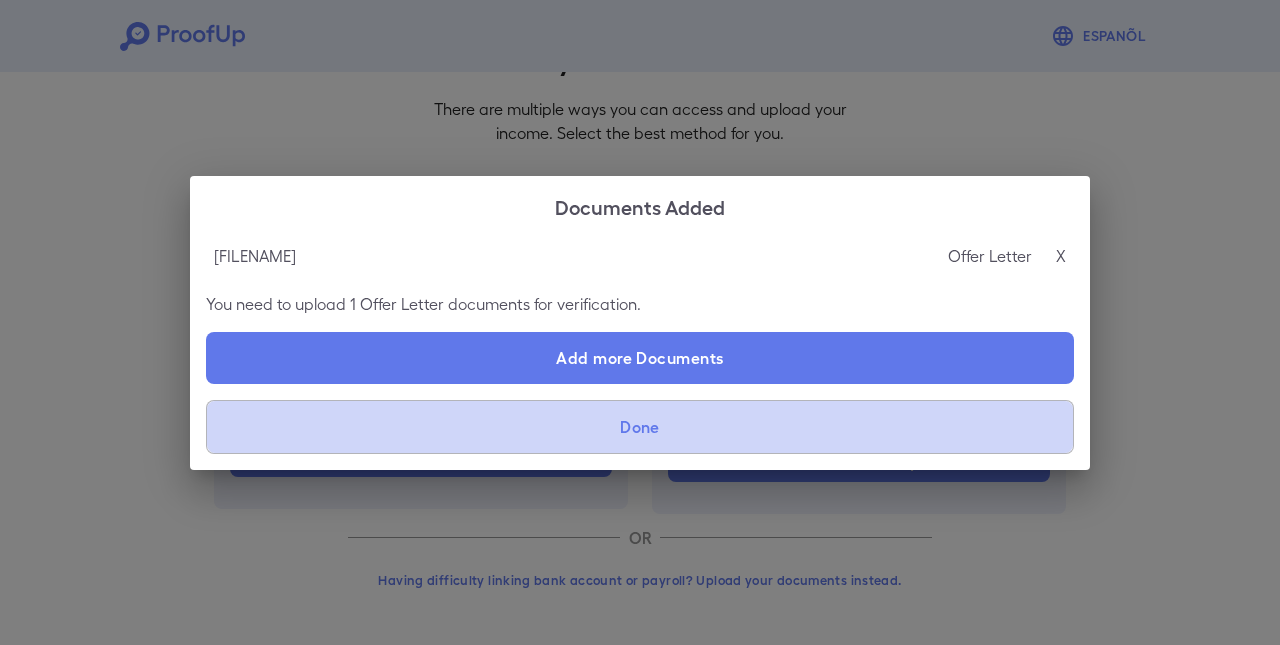 click on "Done" at bounding box center [640, 427] 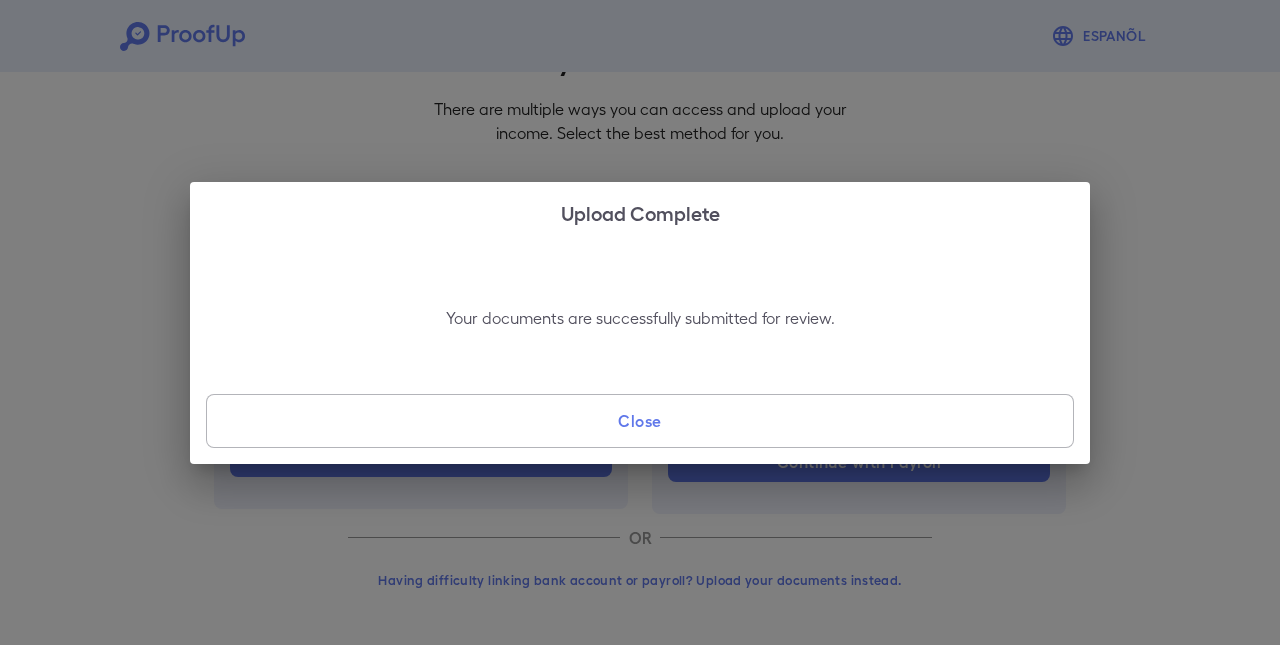 click on "Close" at bounding box center [640, 421] 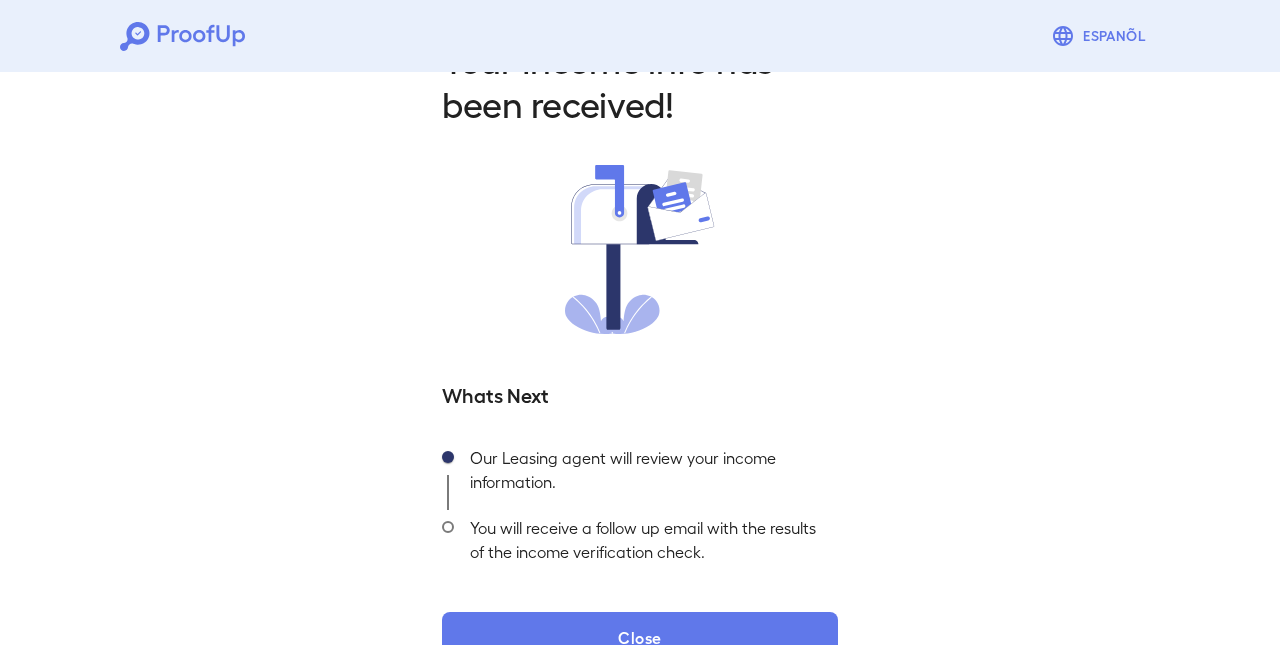 scroll, scrollTop: 121, scrollLeft: 0, axis: vertical 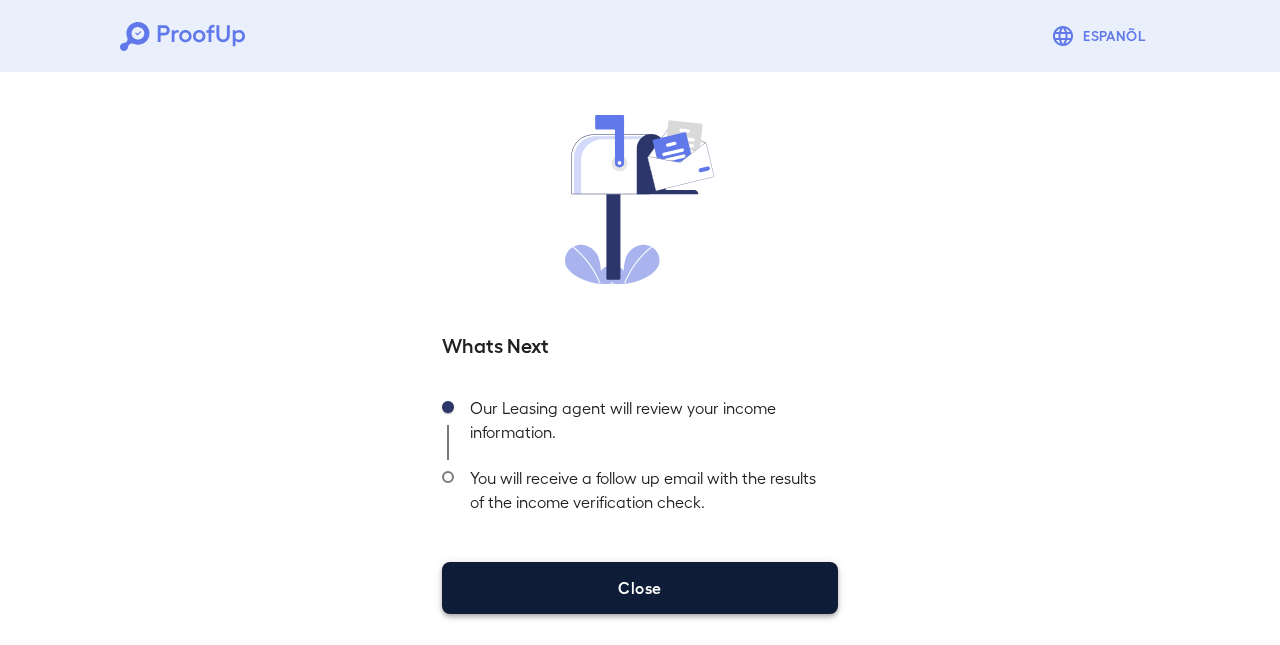 click on "Close" at bounding box center [640, 588] 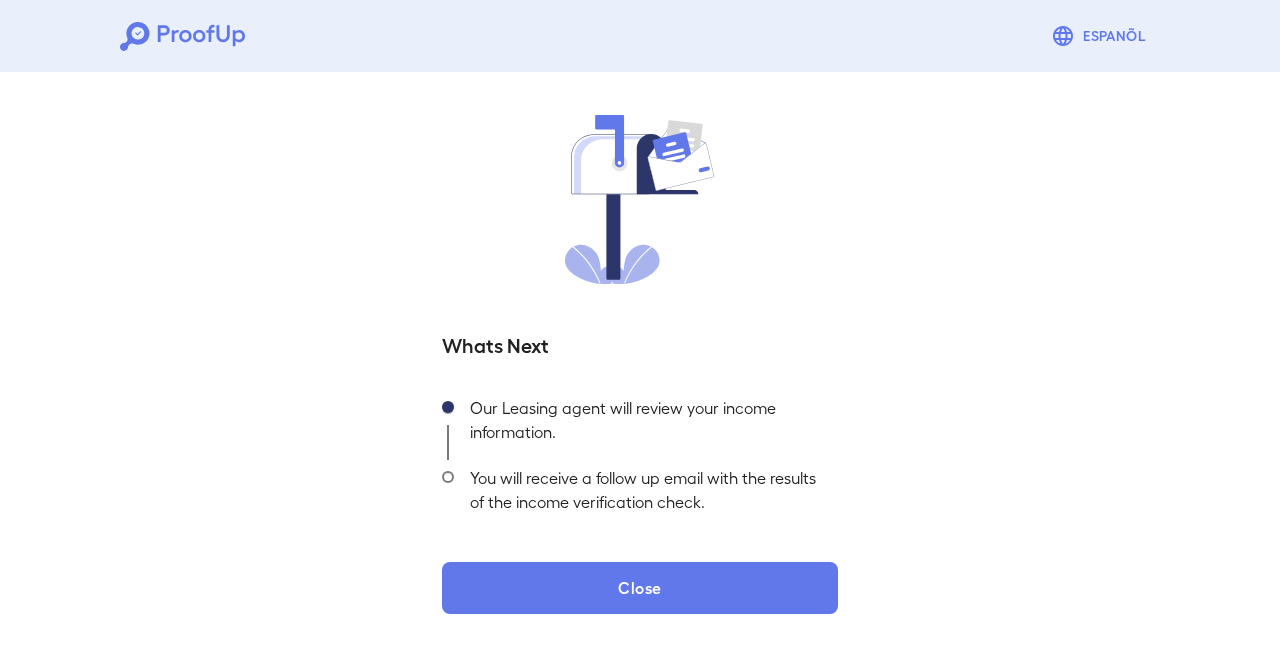 click on "You will receive a follow up email with the results of the income verification check." at bounding box center (646, 425) 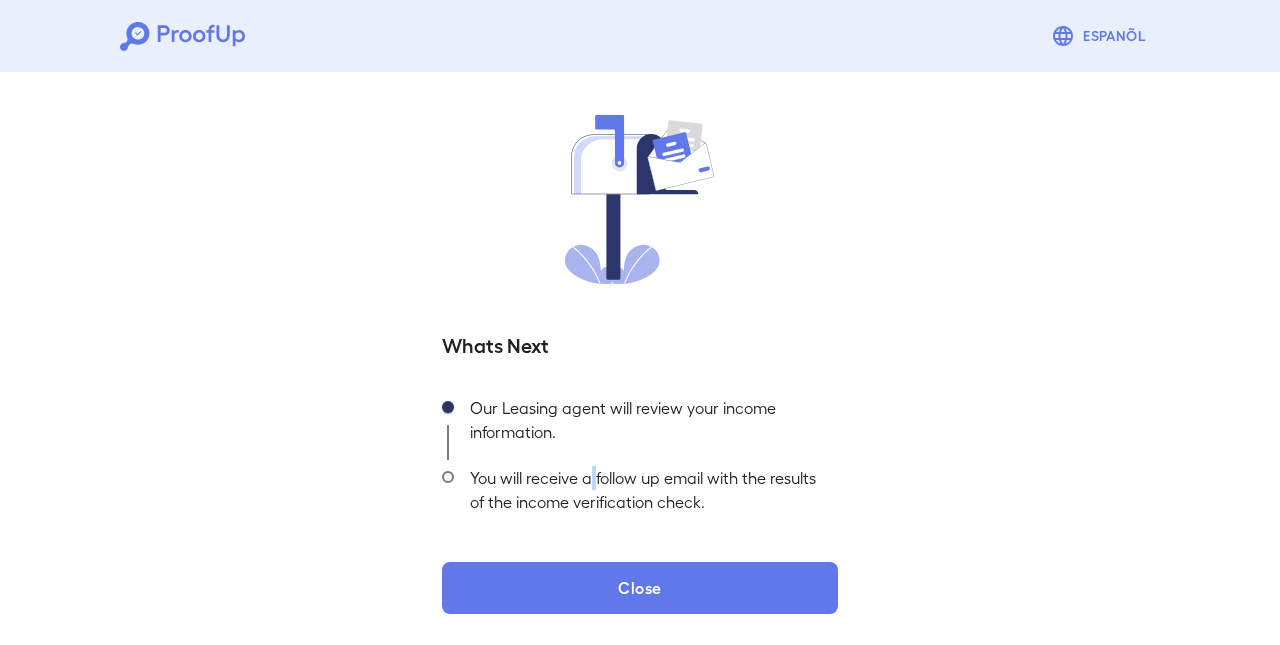 click on "You will receive a follow up email with the results of the income verification check." at bounding box center (646, 425) 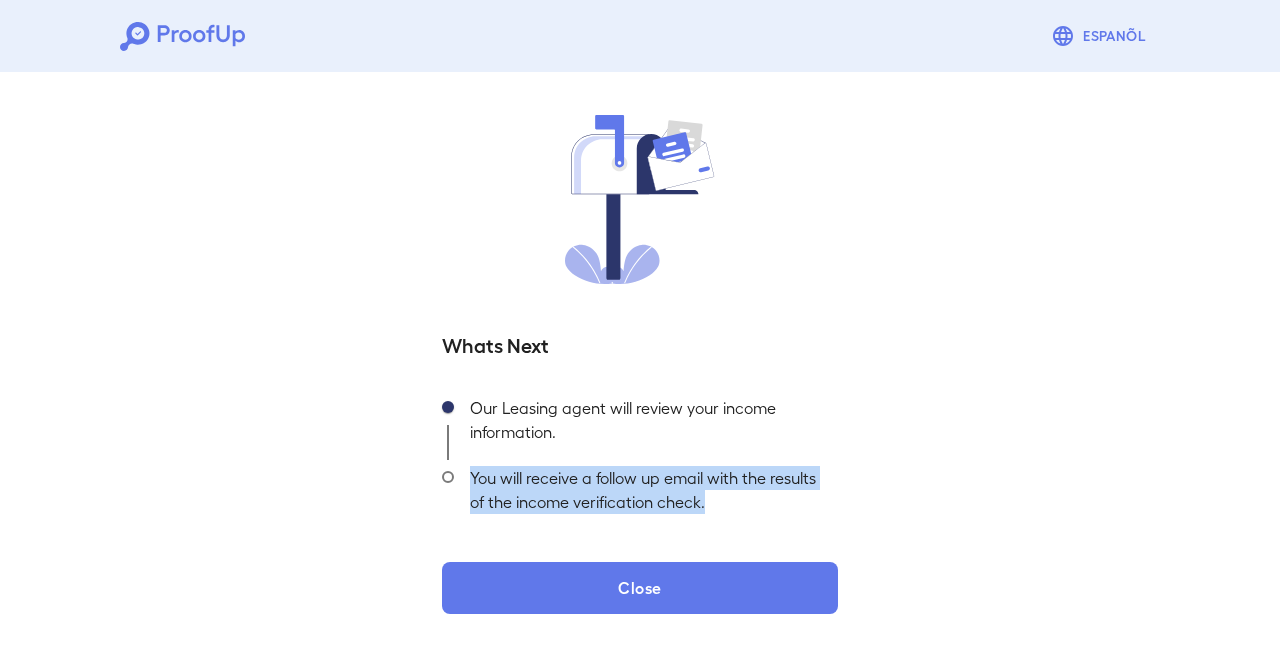 click on "You will receive a follow up email with the results of the income verification check." at bounding box center (646, 425) 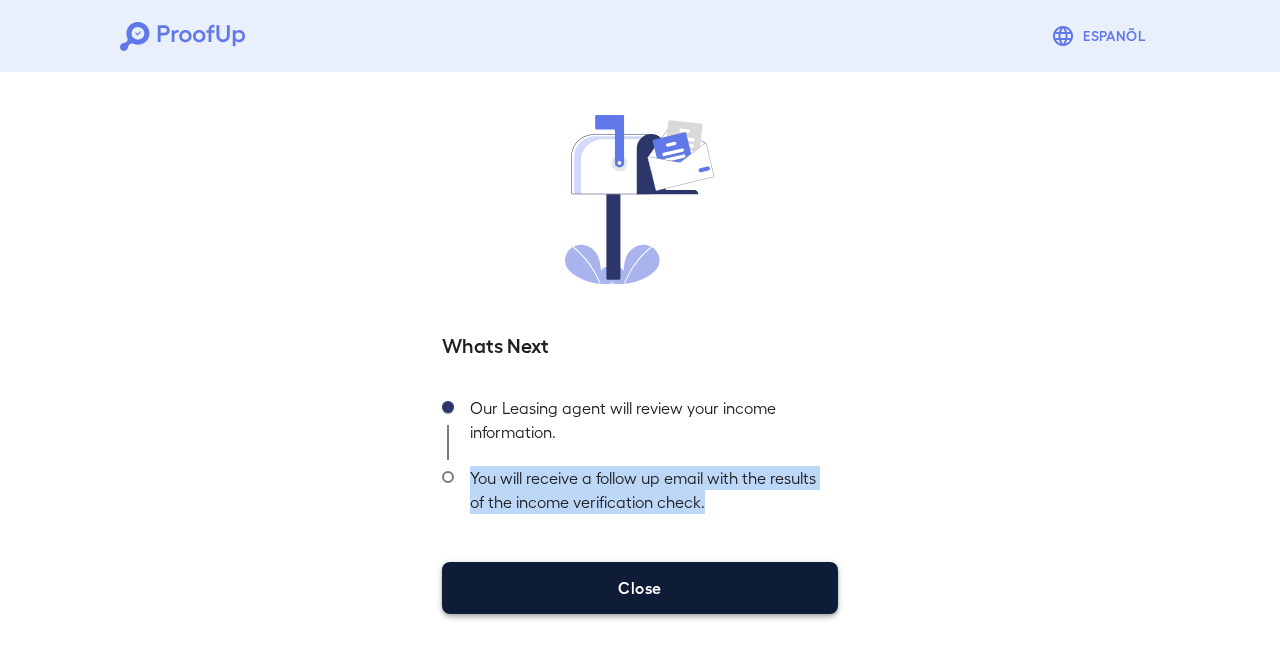 click on "Close" at bounding box center [640, 588] 